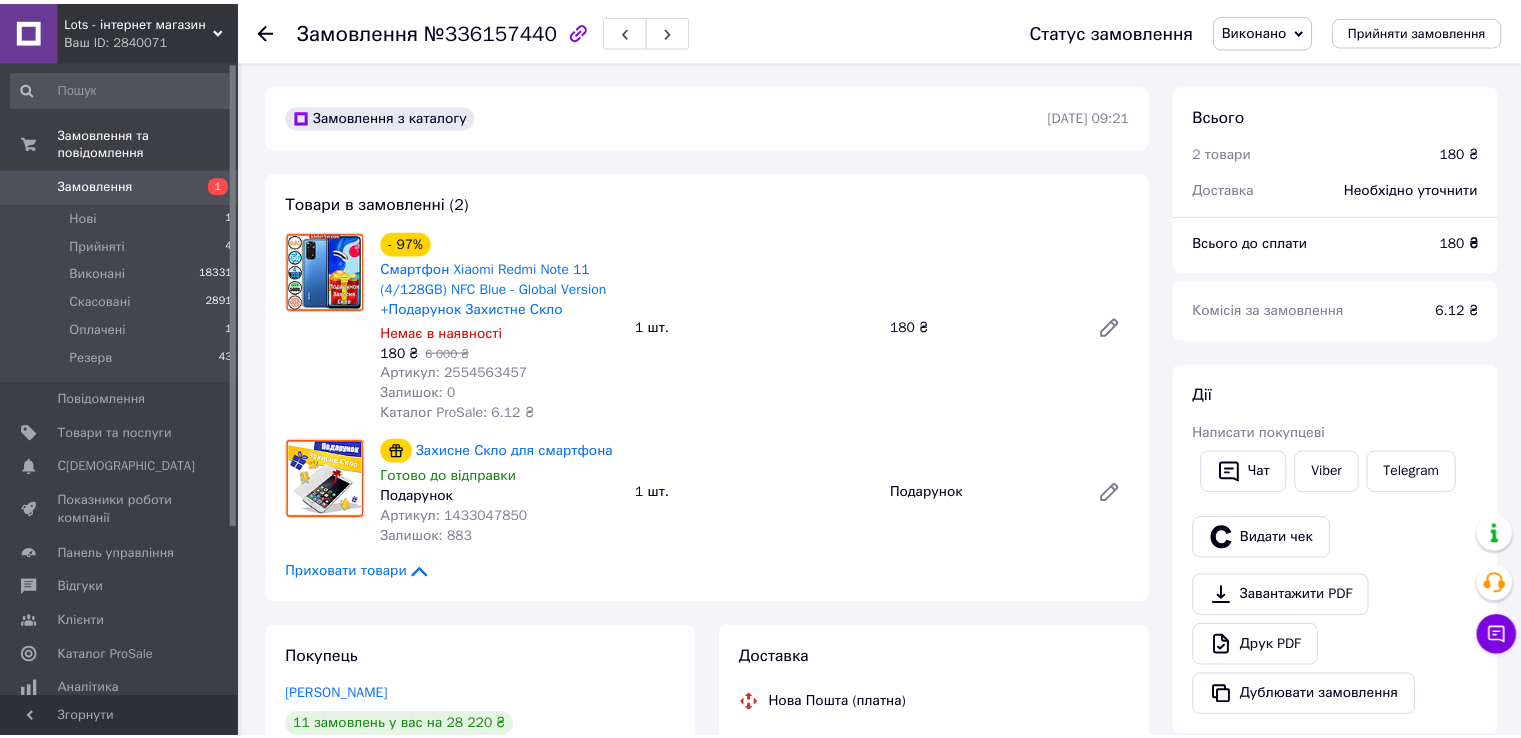 scroll, scrollTop: 0, scrollLeft: 0, axis: both 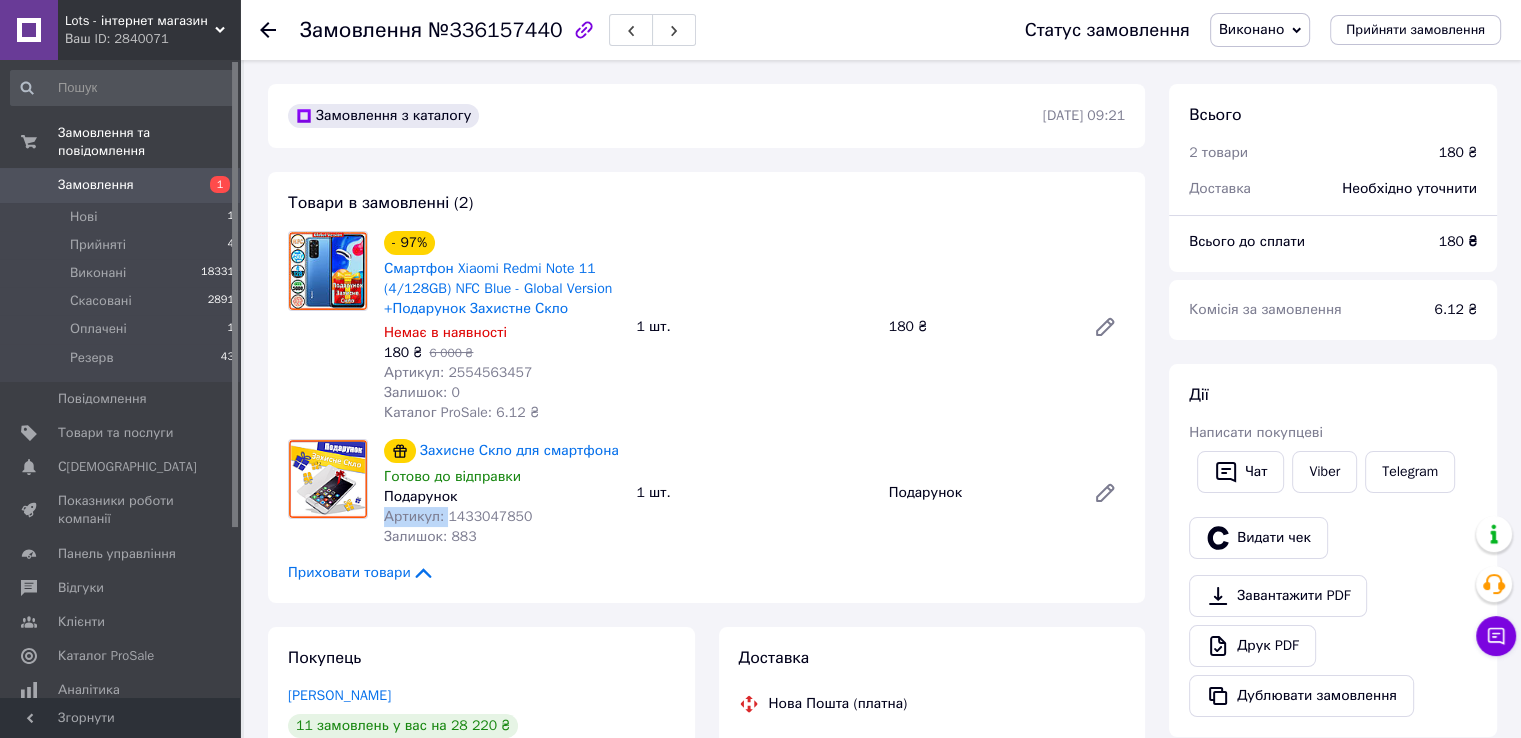 drag, startPoint x: 443, startPoint y: 518, endPoint x: 538, endPoint y: 507, distance: 95.63472 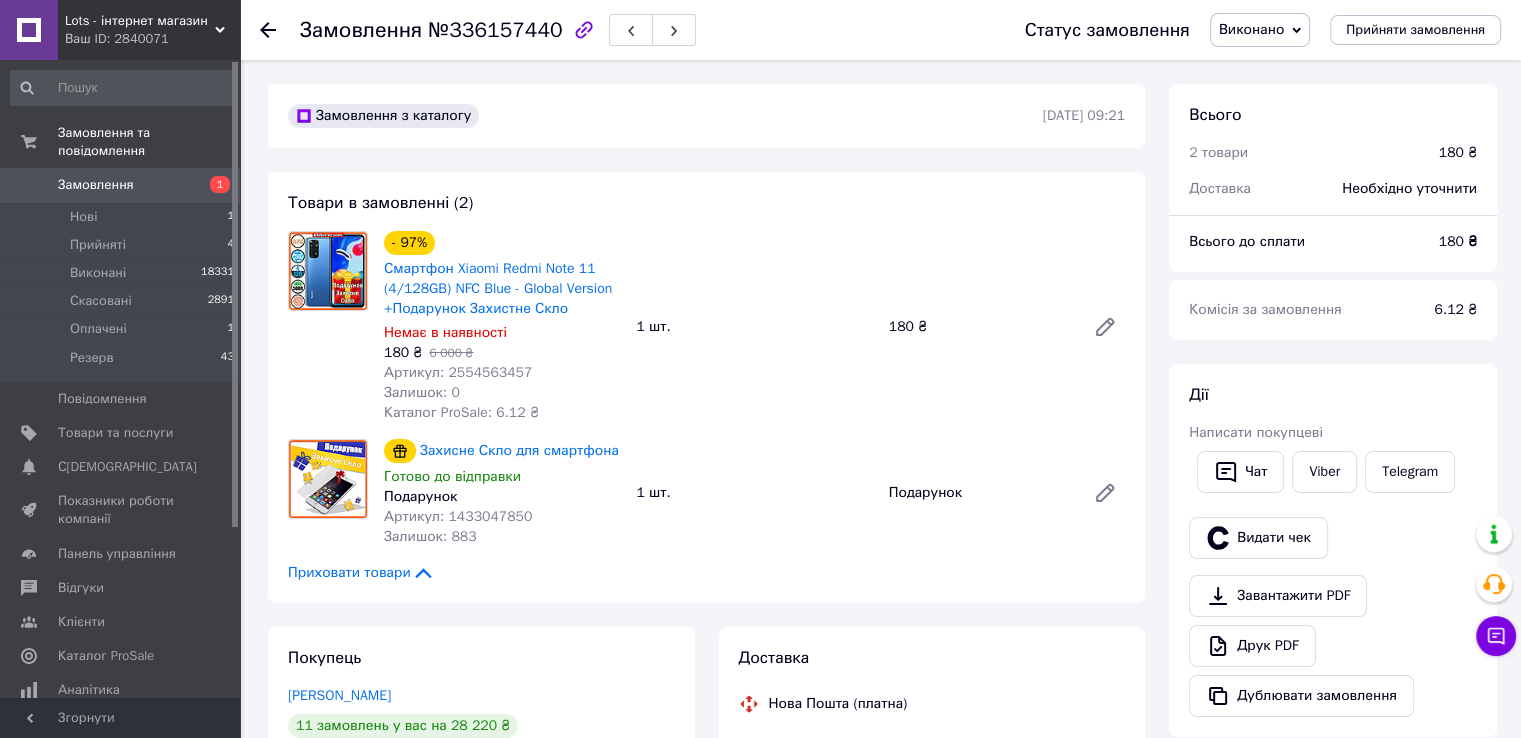 click on "Артикул: 1433047850" at bounding box center (458, 516) 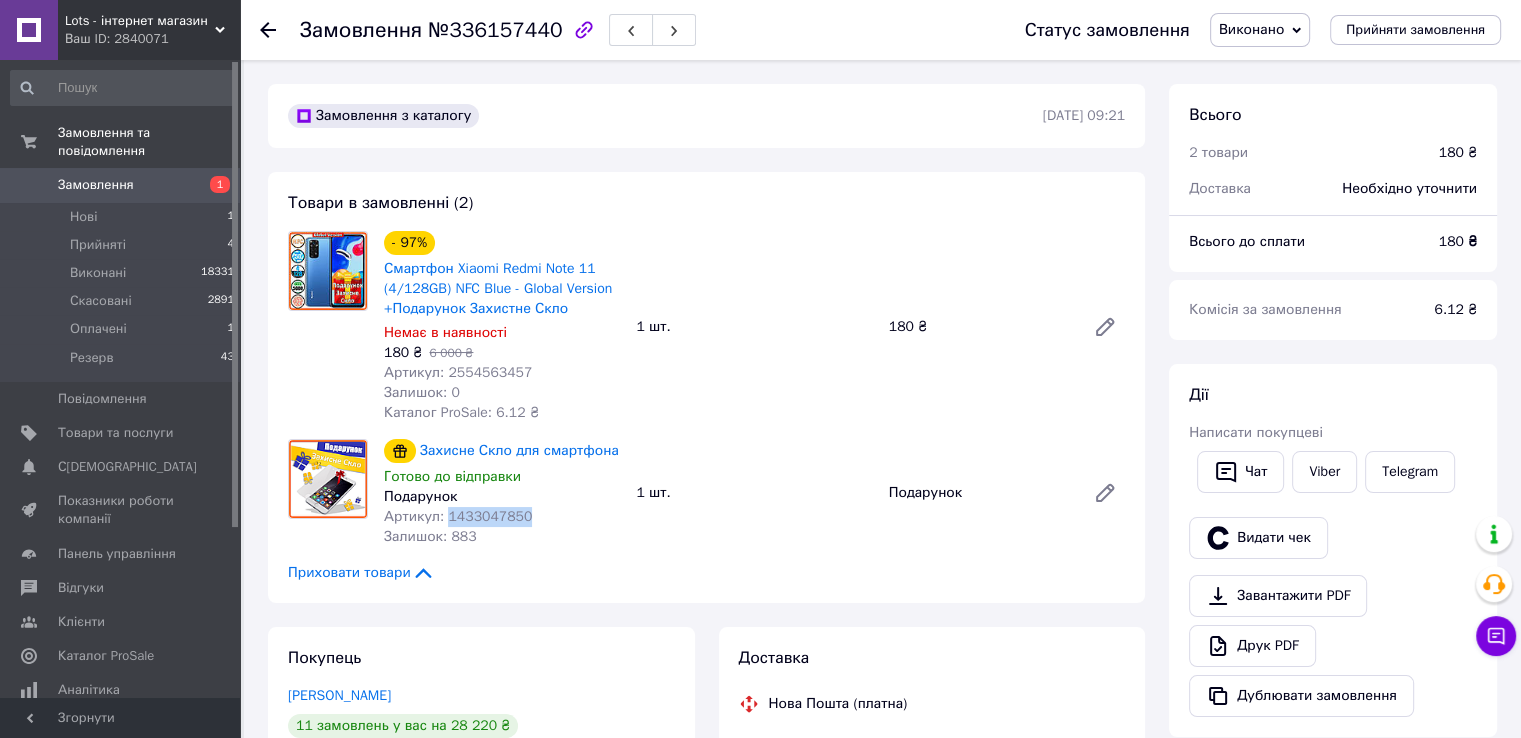 drag, startPoint x: 443, startPoint y: 516, endPoint x: 539, endPoint y: 516, distance: 96 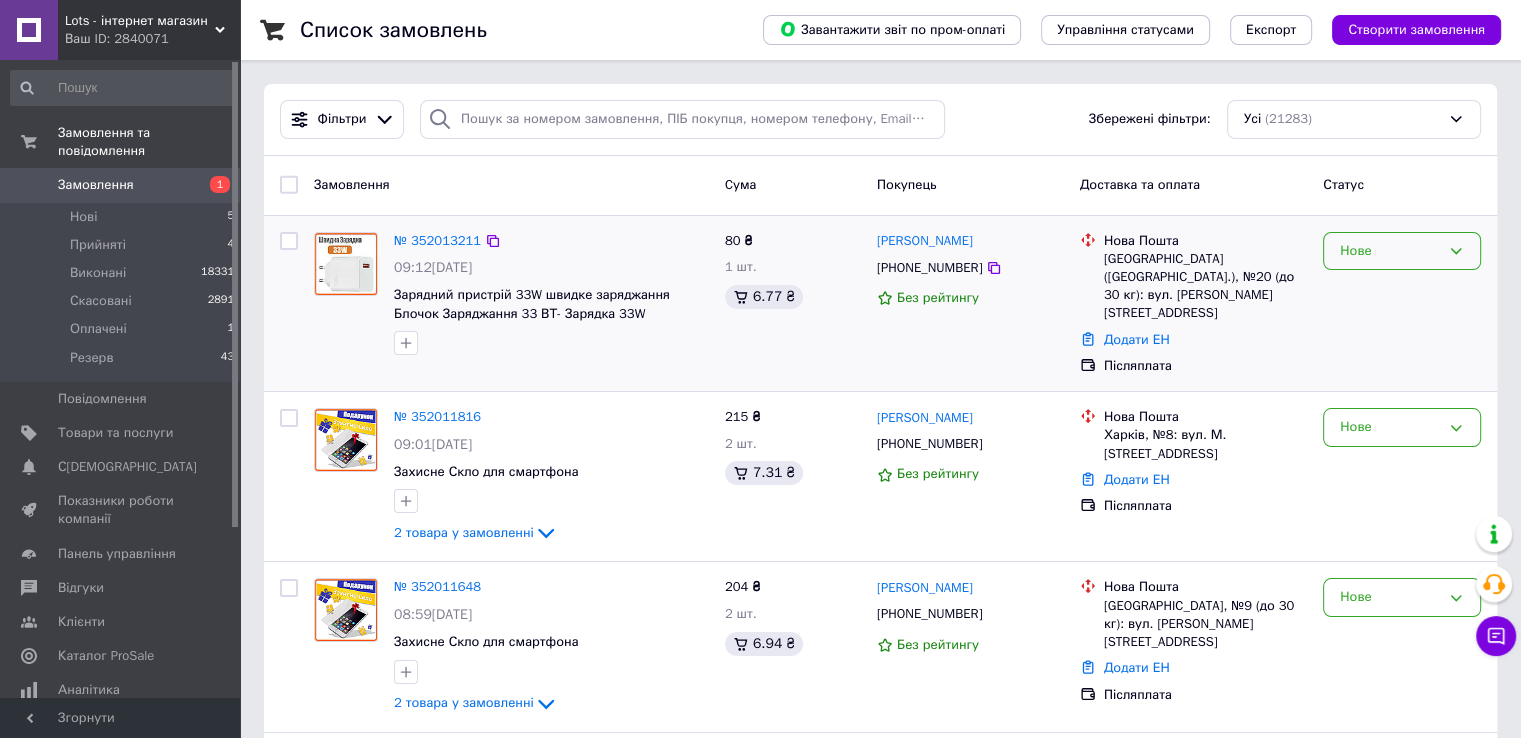 click on "Нове" at bounding box center (1402, 251) 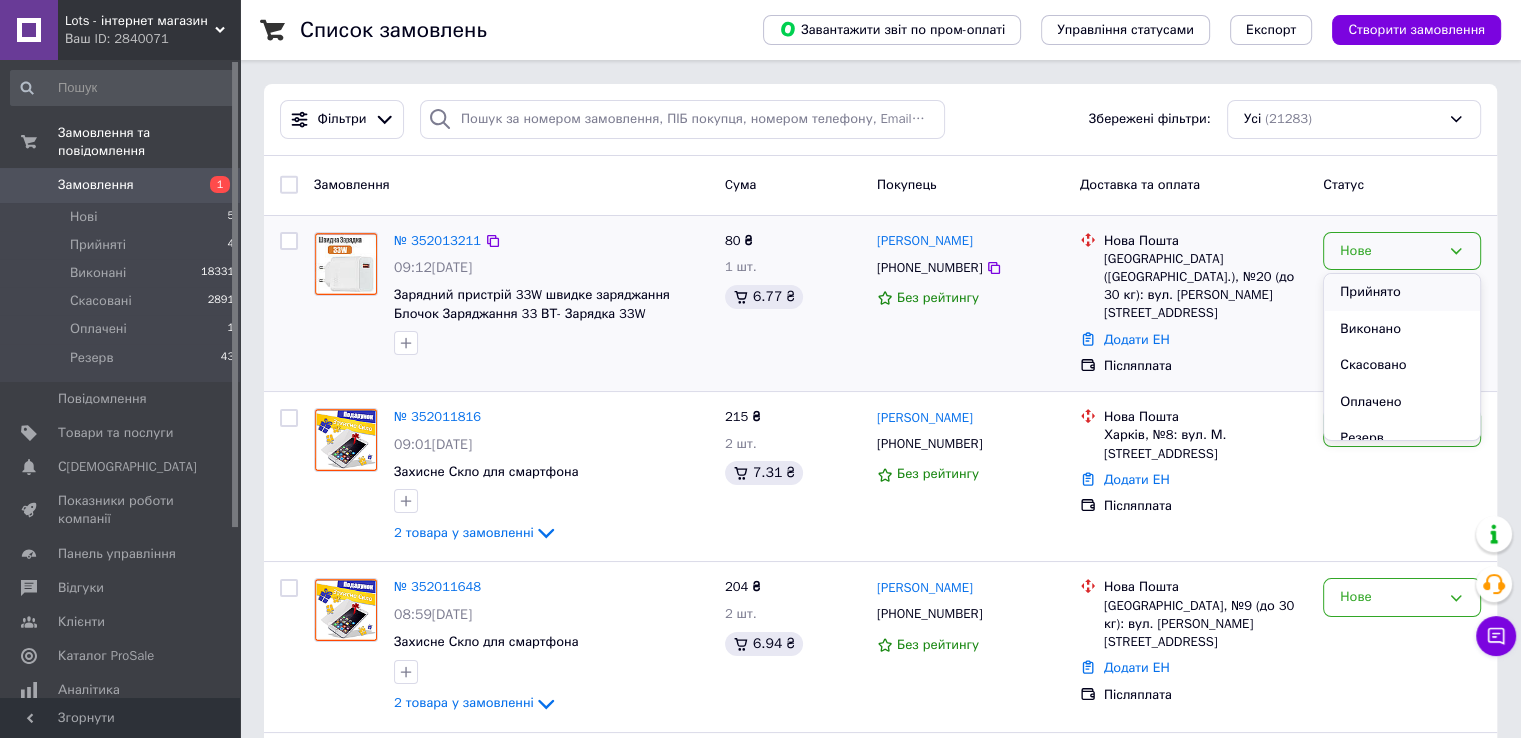 click on "Прийнято" at bounding box center (1402, 292) 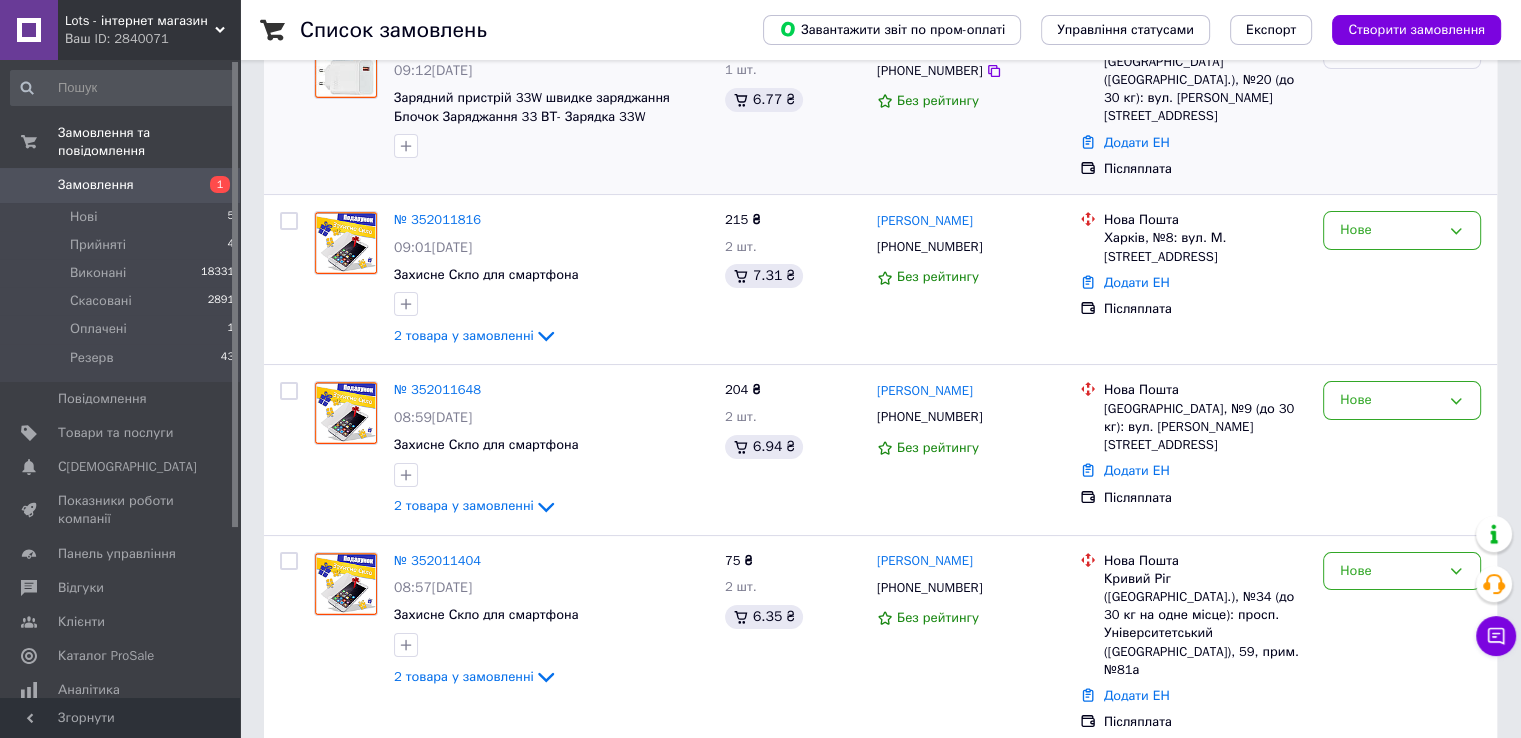 scroll, scrollTop: 200, scrollLeft: 0, axis: vertical 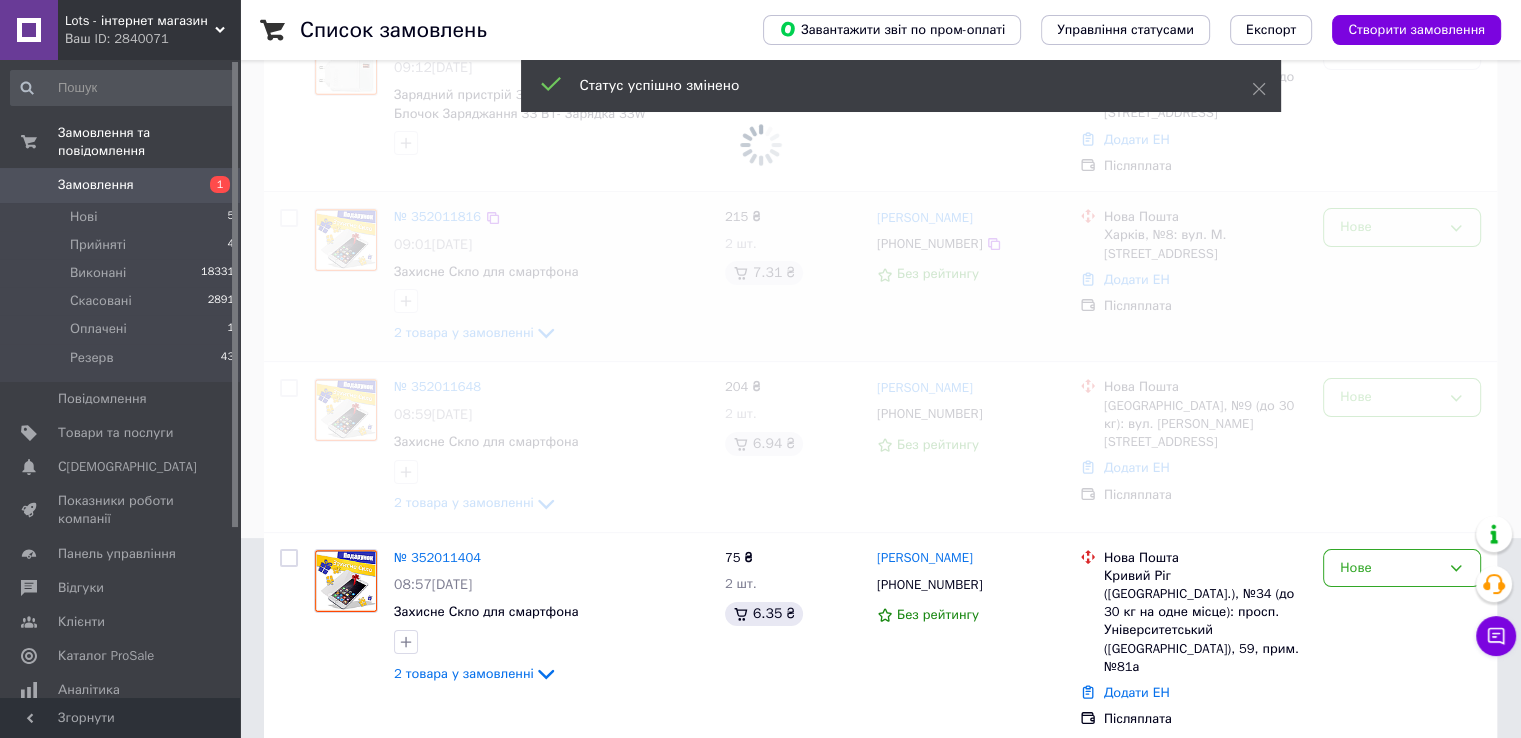 click at bounding box center [760, 169] 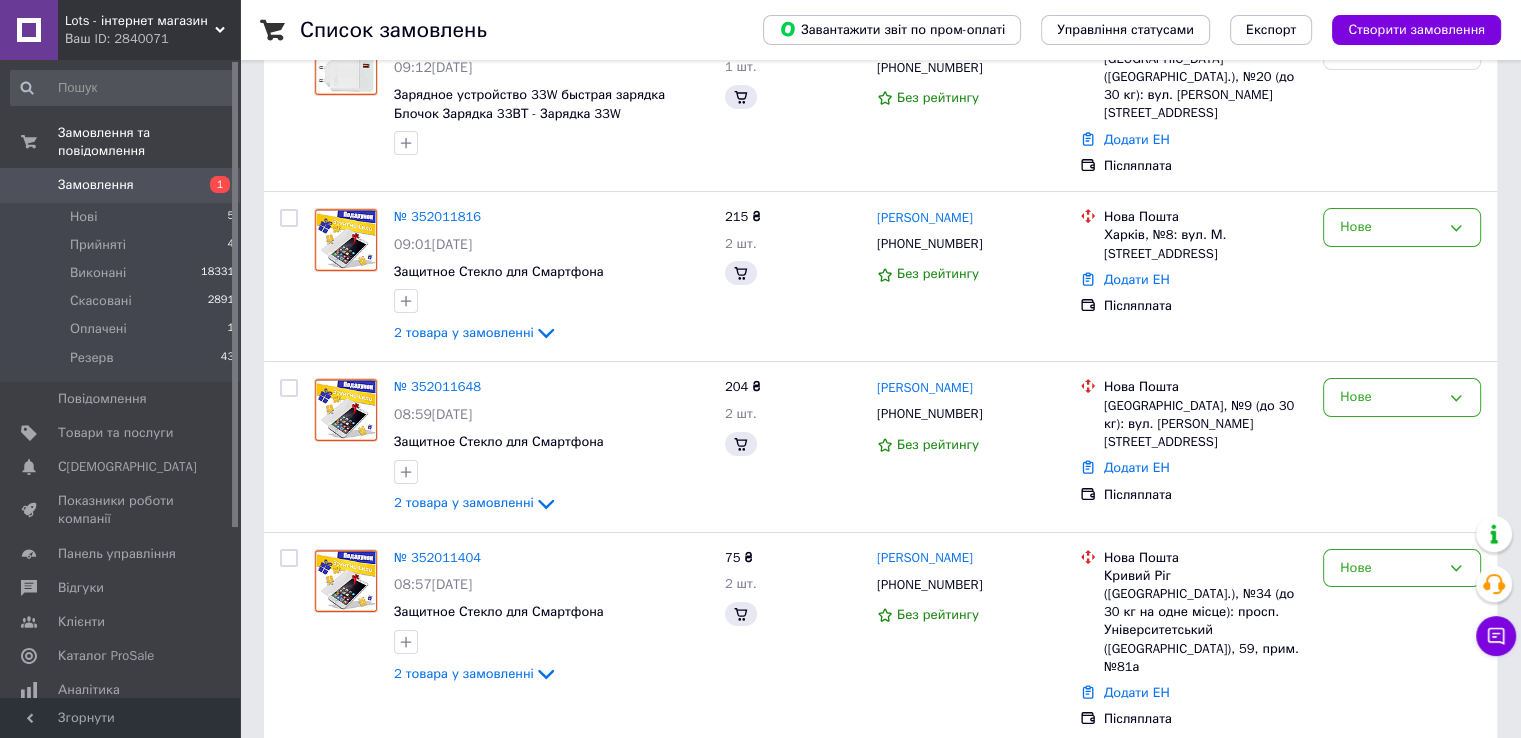 click on "Нове" at bounding box center (1390, 227) 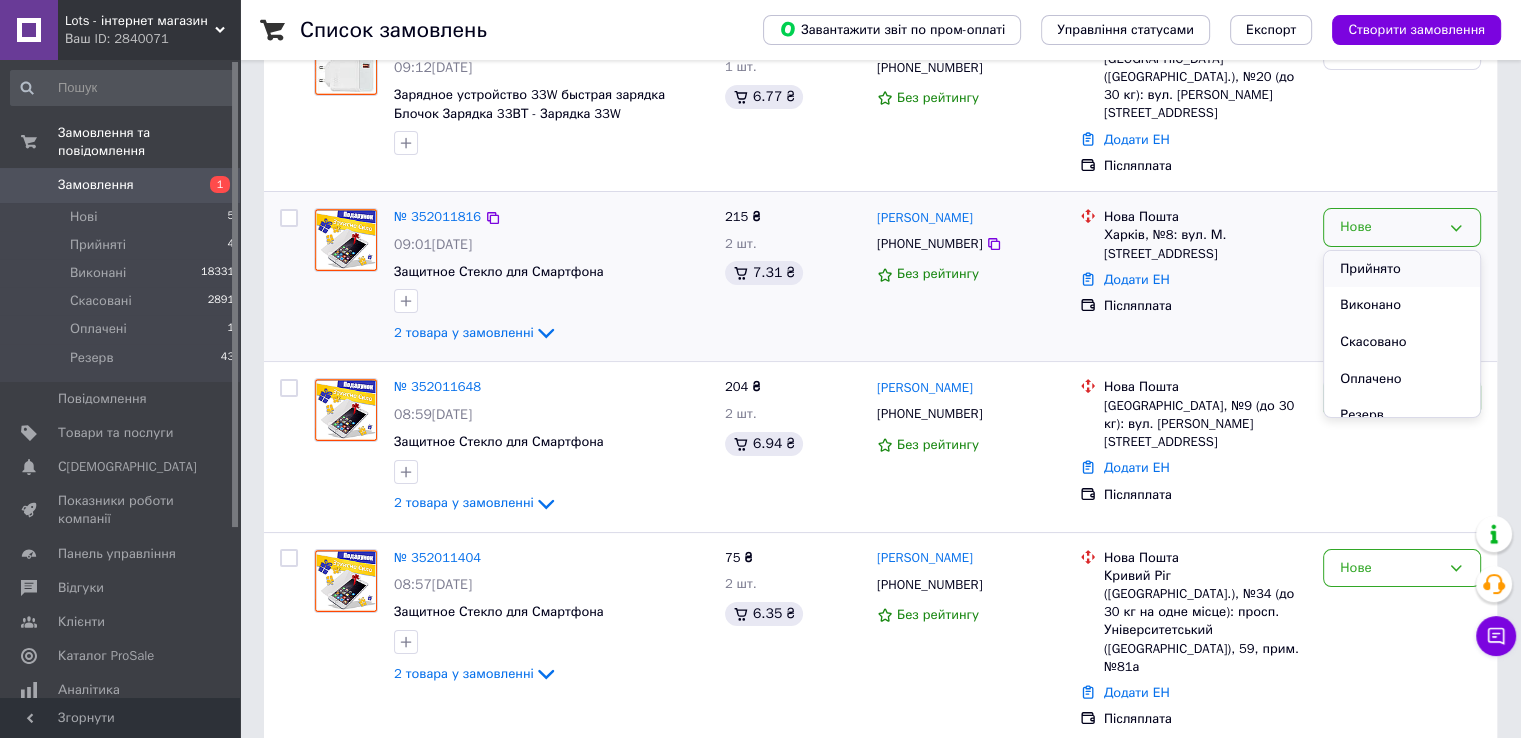 click on "Прийнято" at bounding box center (1402, 269) 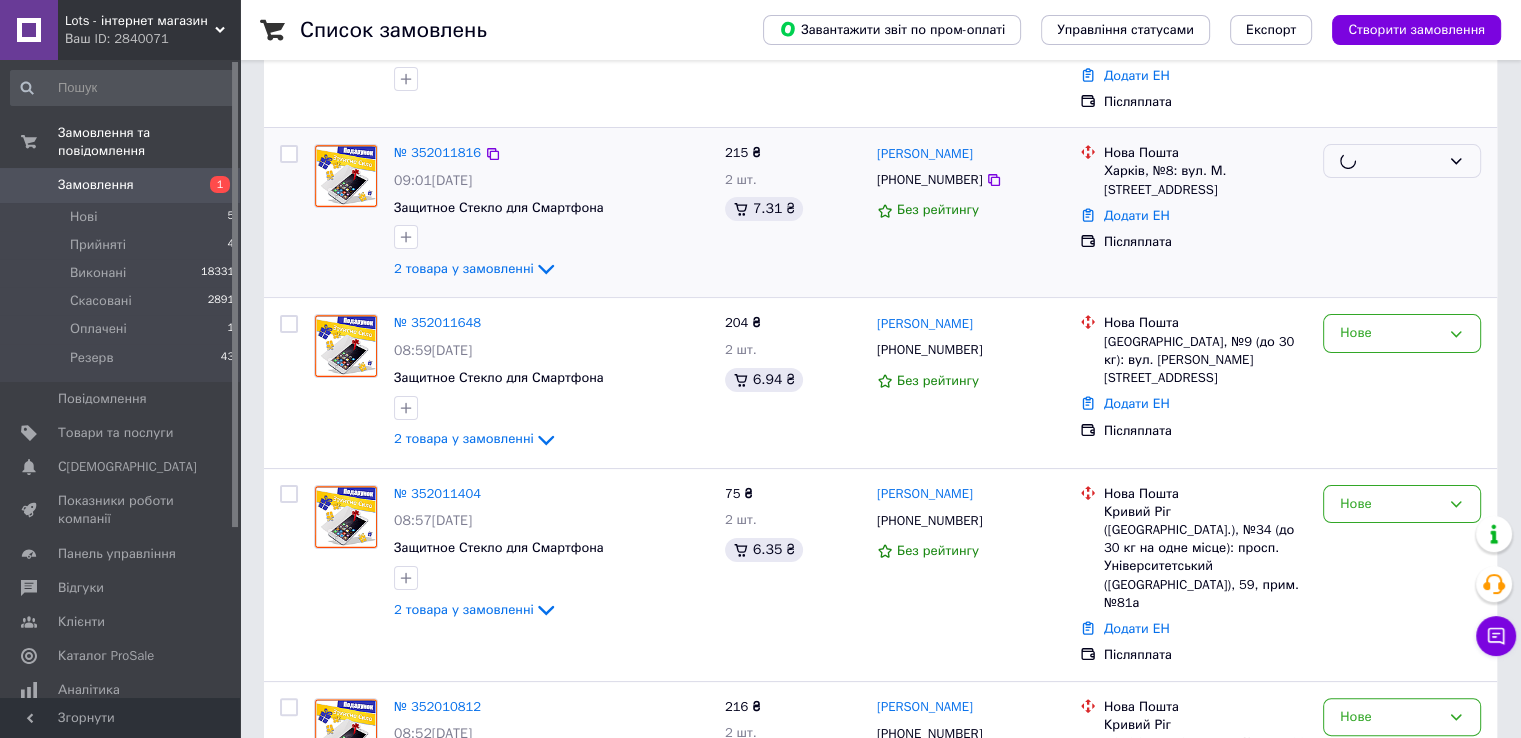 scroll, scrollTop: 300, scrollLeft: 0, axis: vertical 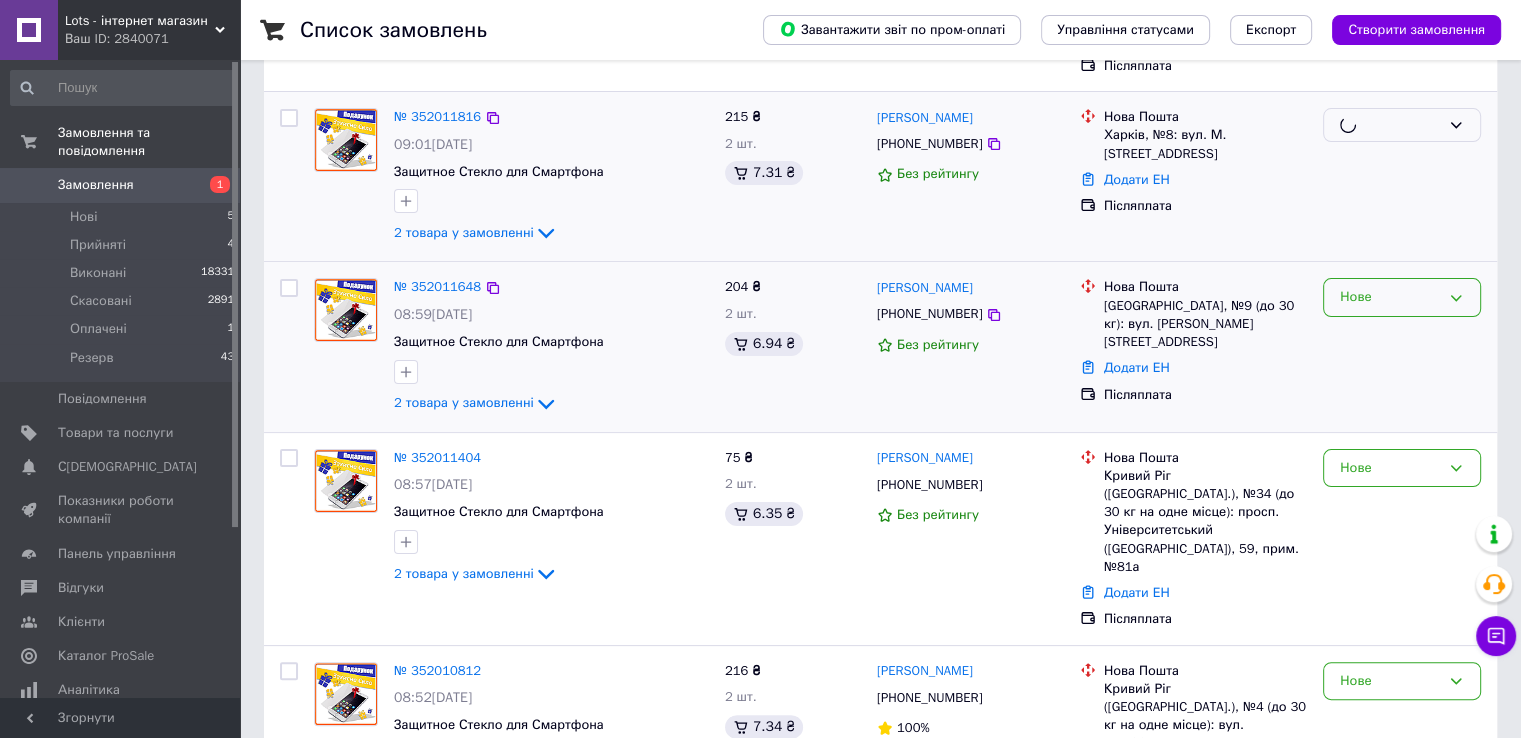 click on "Замовлення Cума Покупець Доставка та оплата Статус № 352013211 09:12, 10.07.2025 Зарядное устройство 33W быстрая зарядка Блочок Зарядка 33ВТ - Зарядка 33W 80 ₴ 1 шт. 6.77 ₴ Діане Богуш +380734983549 Без рейтингу Нова Пошта Київ (Київська обл.), №20 (до 30 кг): вул. Ігоря Брановицького, 4 Додати ЕН Післяплата Прийнято № 352011816 09:01, 10.07.2025 Защитное Стекло для Смартфона 2 товара у замовленні 215 ₴ 2 шт. 7.31 ₴ Юрій Шкарівський +380953727022 Без рейтингу Нова Пошта Харків, №8: вул. М. Гончарівська, 28/30 Додати ЕН Післяплата № 352011648 08:59, 10.07.2025 Защитное Стекло для Смартфона 2 товара у замовленні 204 ₴ 2 шт. 6.94 ₴" at bounding box center (880, 9085) 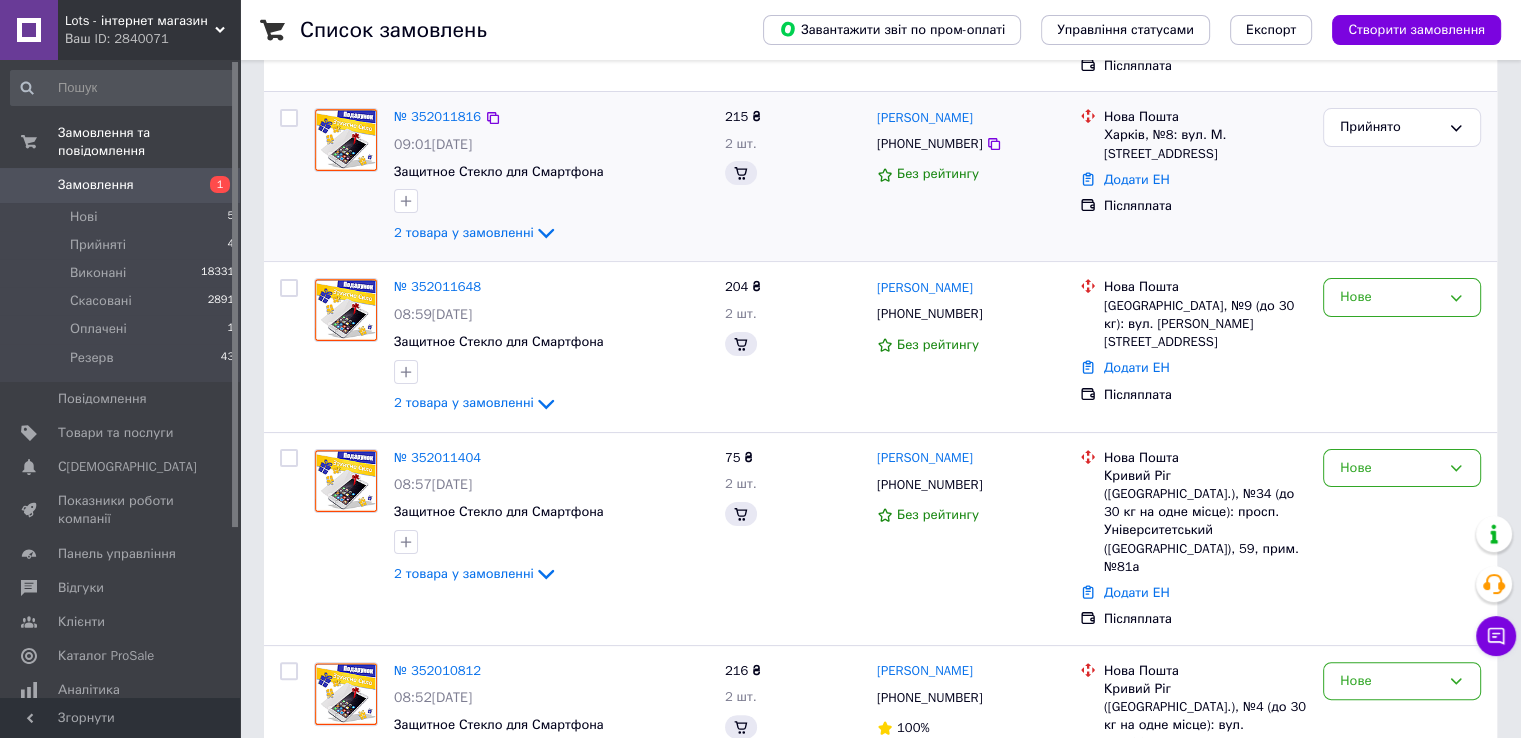 click on "Нове" at bounding box center [1390, 297] 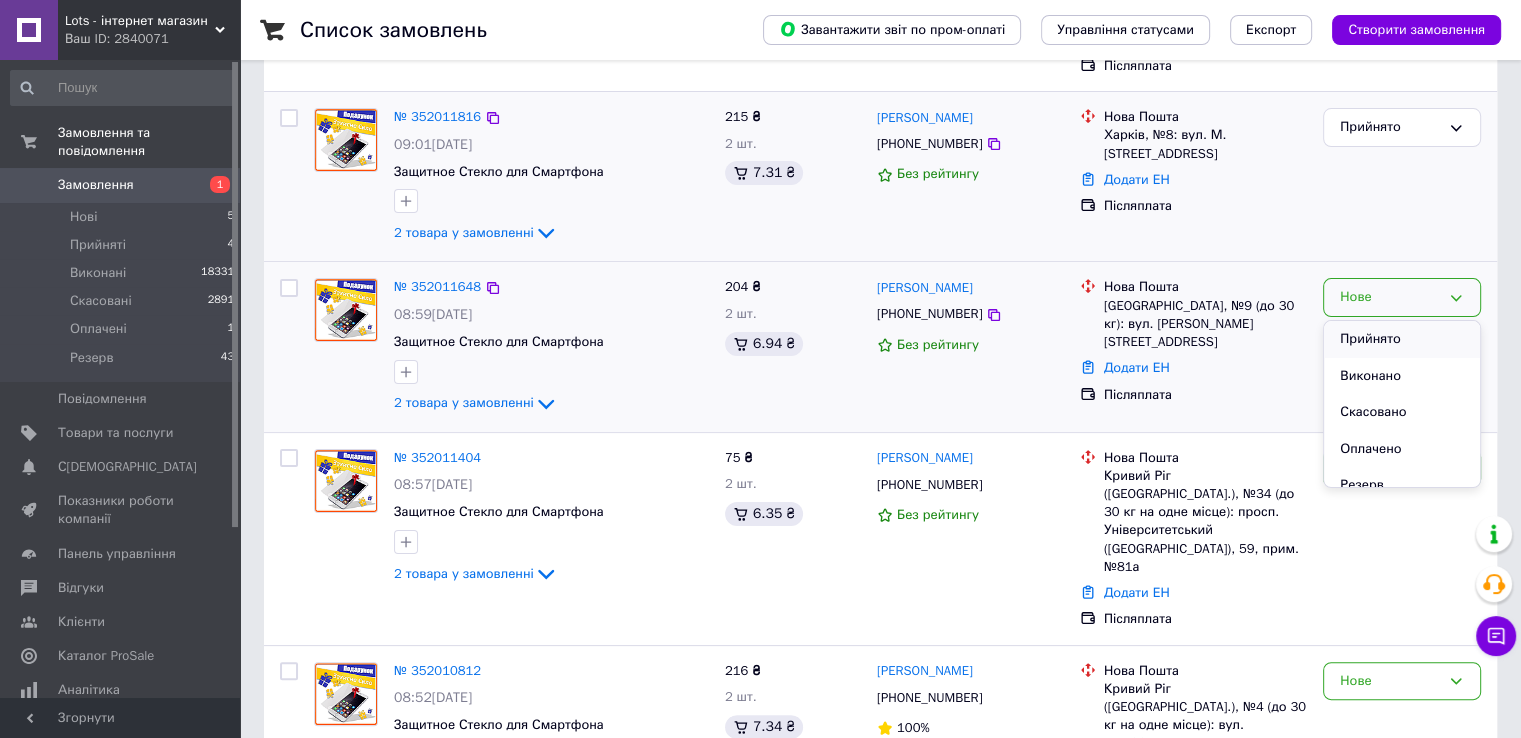 click on "Прийнято" at bounding box center (1402, 339) 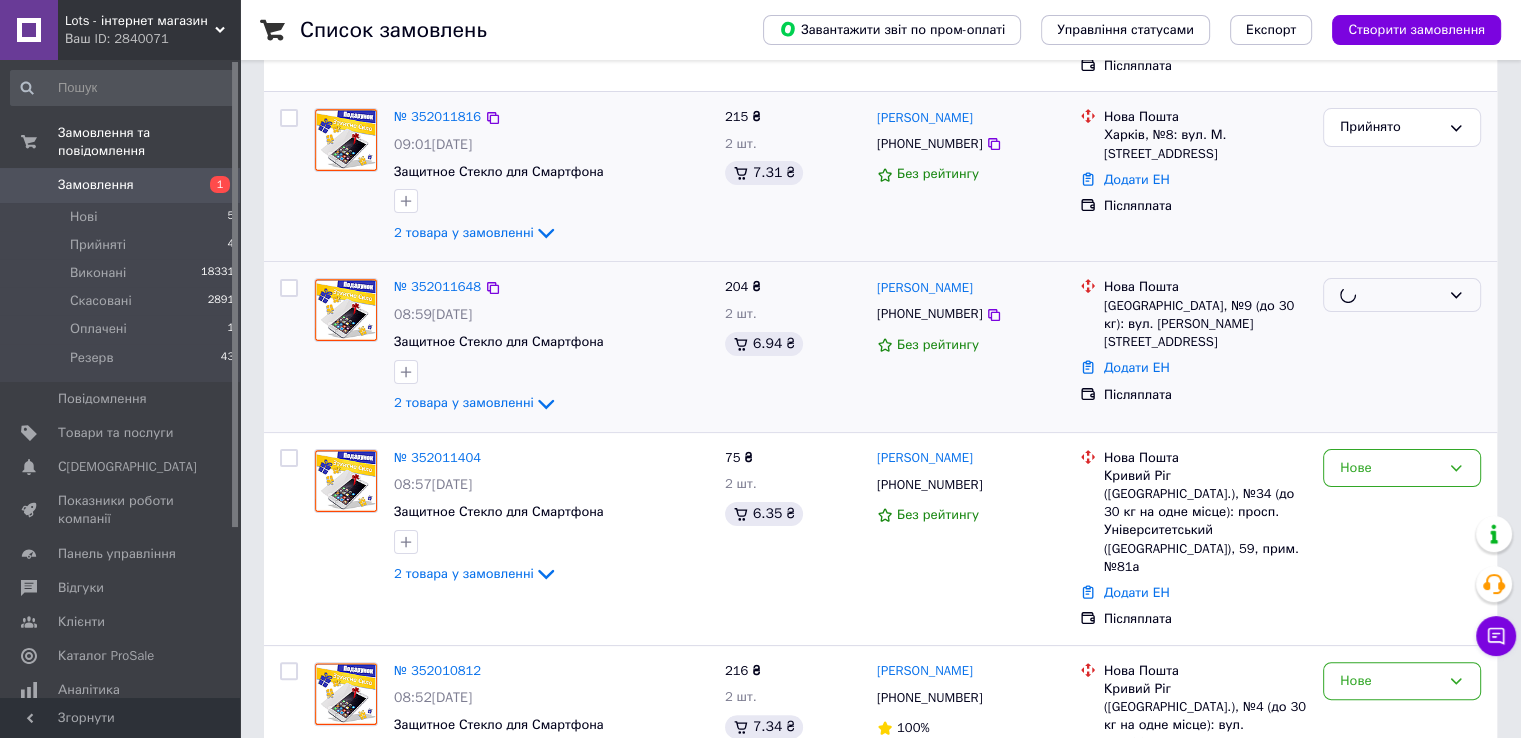 scroll, scrollTop: 500, scrollLeft: 0, axis: vertical 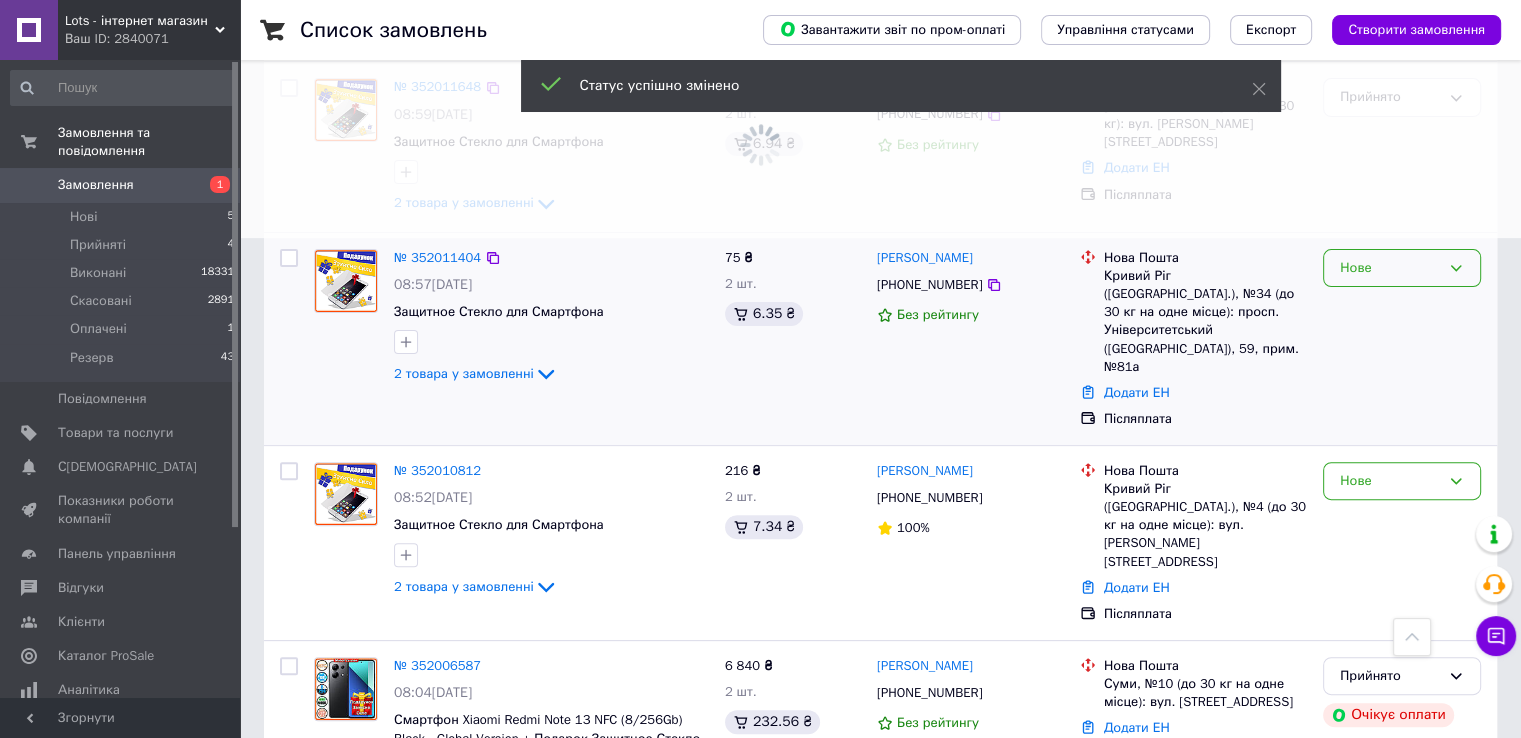 click on "Нове" at bounding box center (1390, 268) 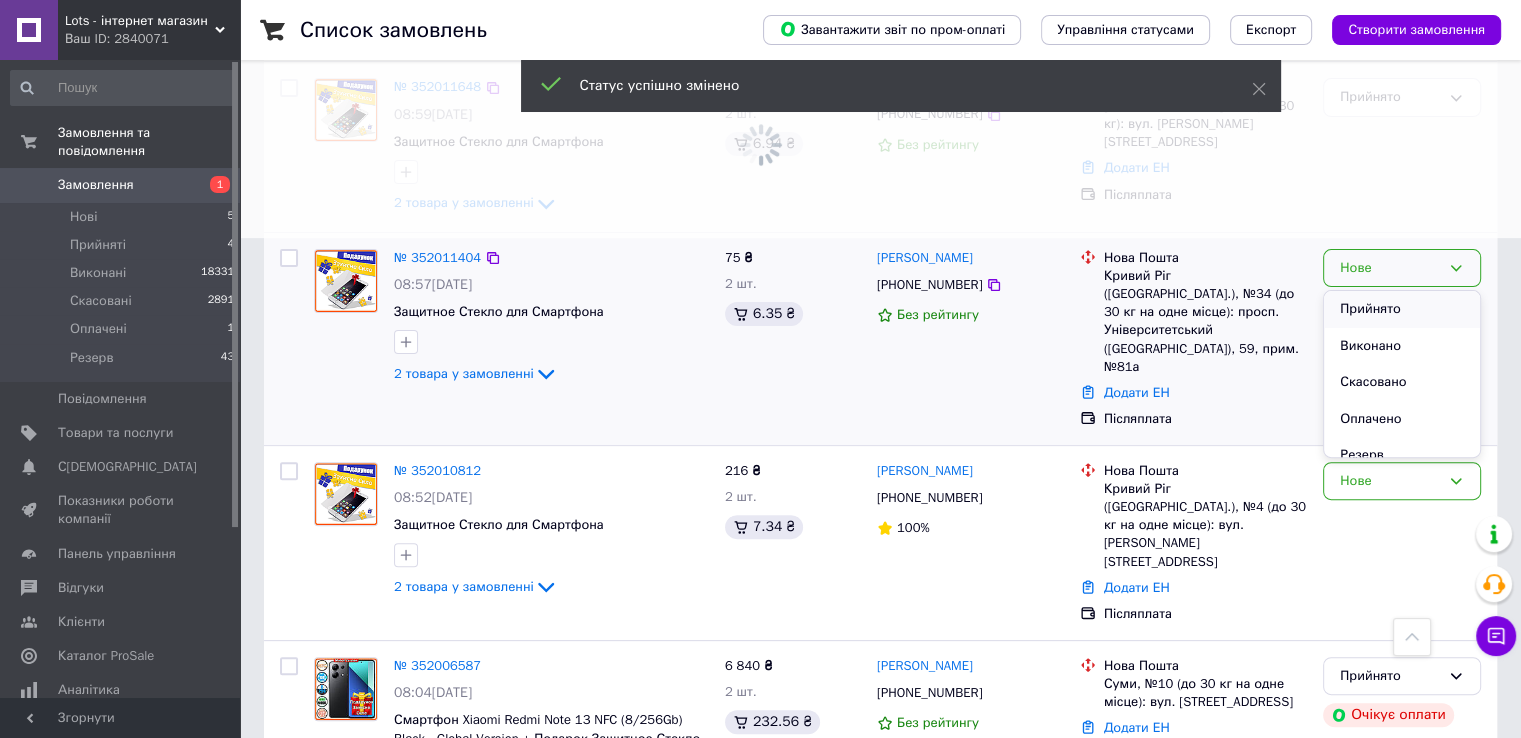 click on "Прийнято" at bounding box center [1402, 309] 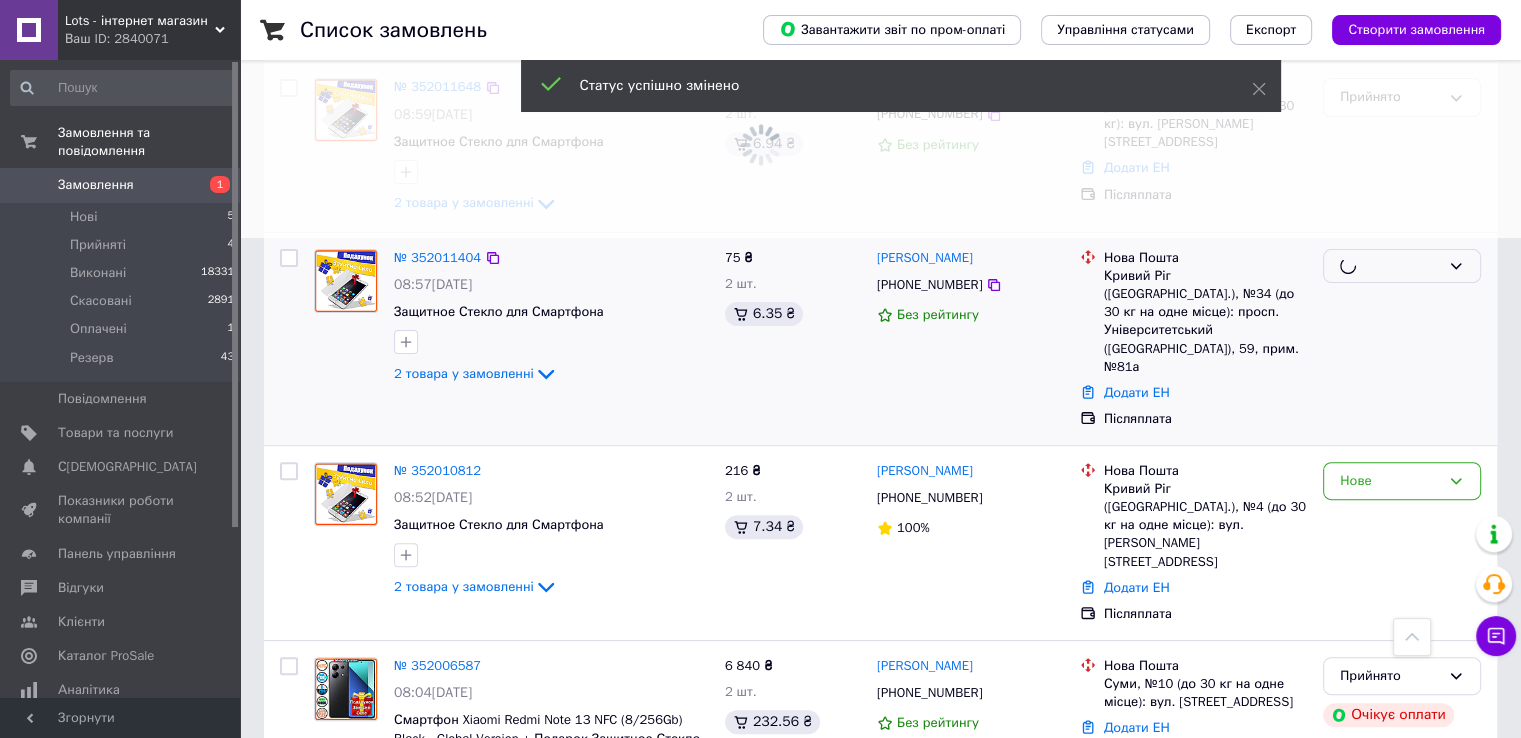 scroll, scrollTop: 600, scrollLeft: 0, axis: vertical 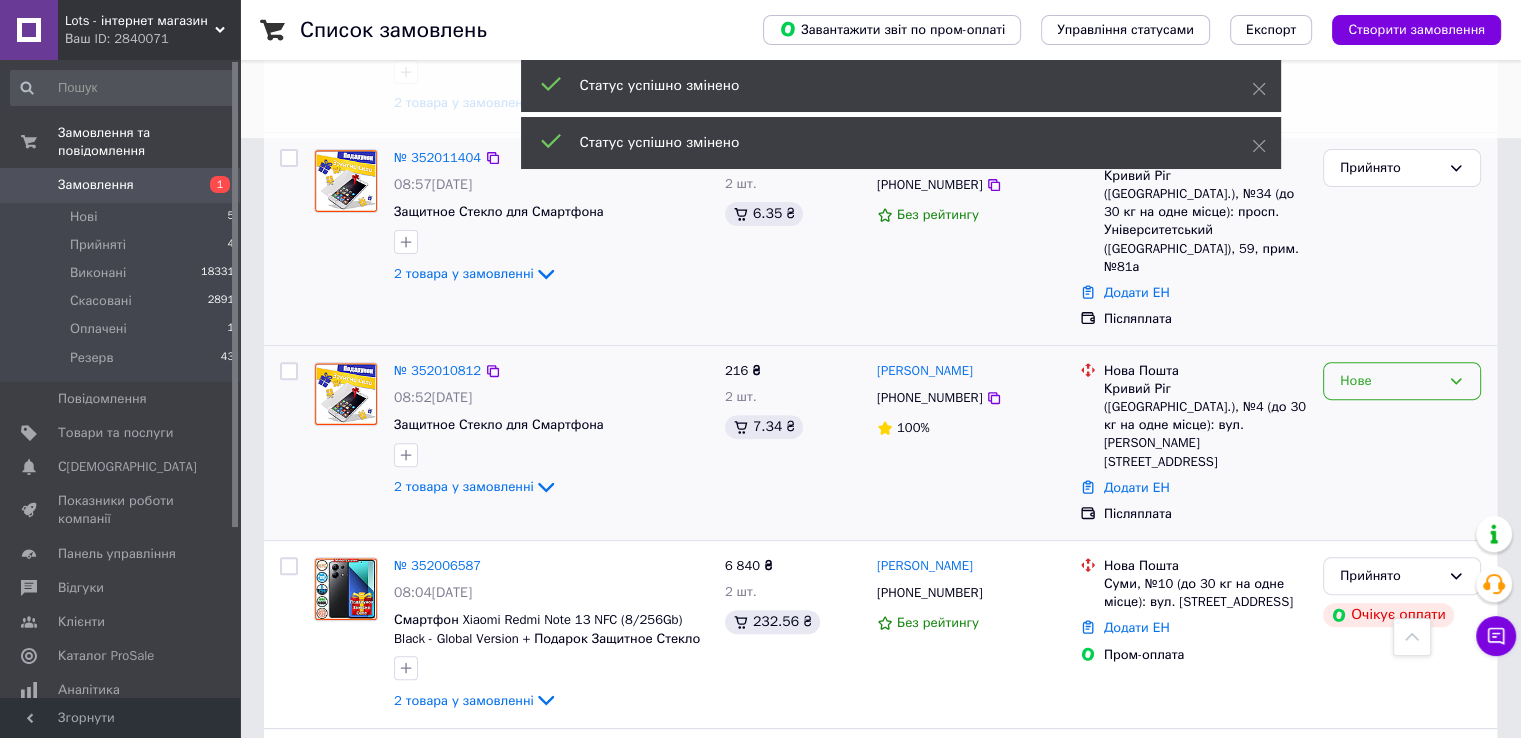 click on "Нове" at bounding box center (1390, 381) 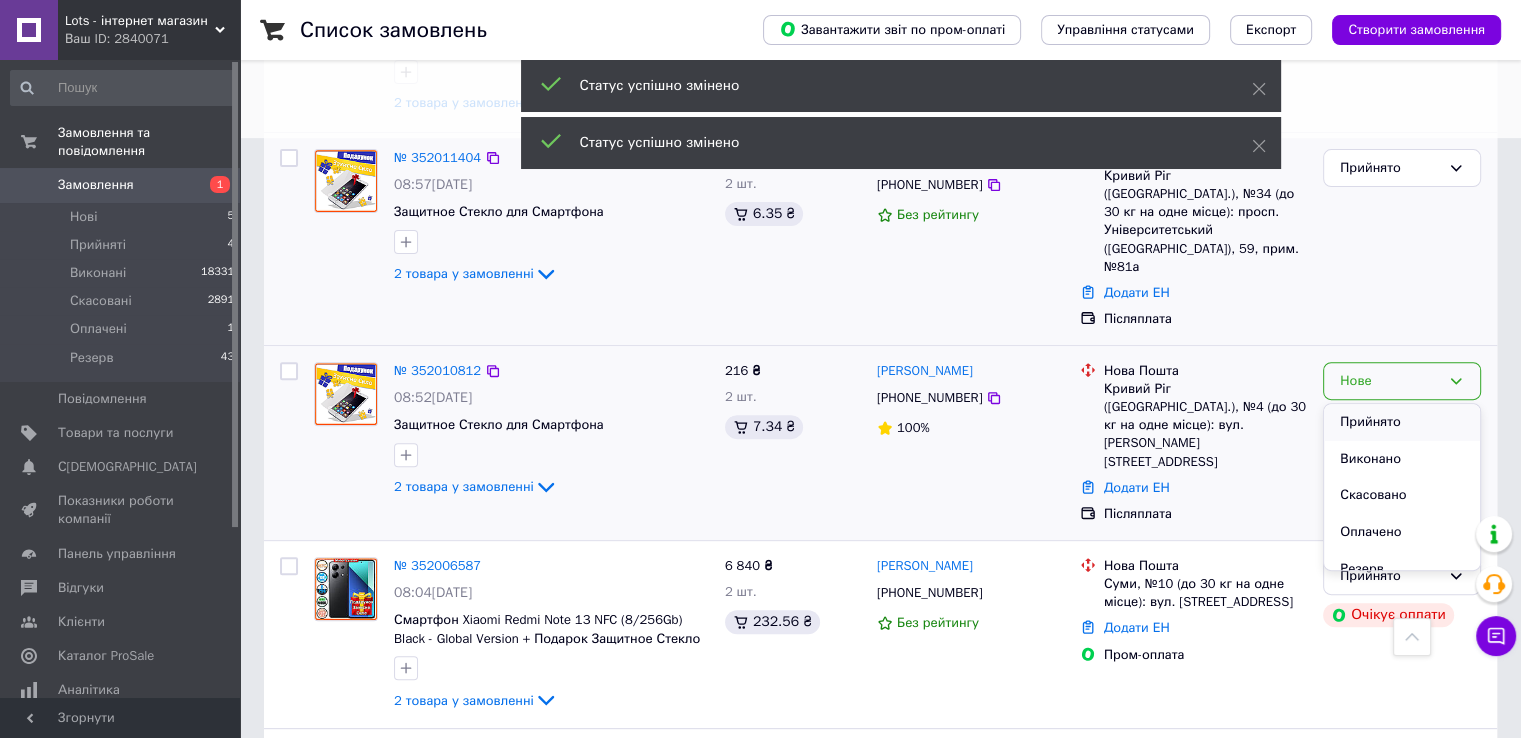 click on "Прийнято" at bounding box center (1402, 422) 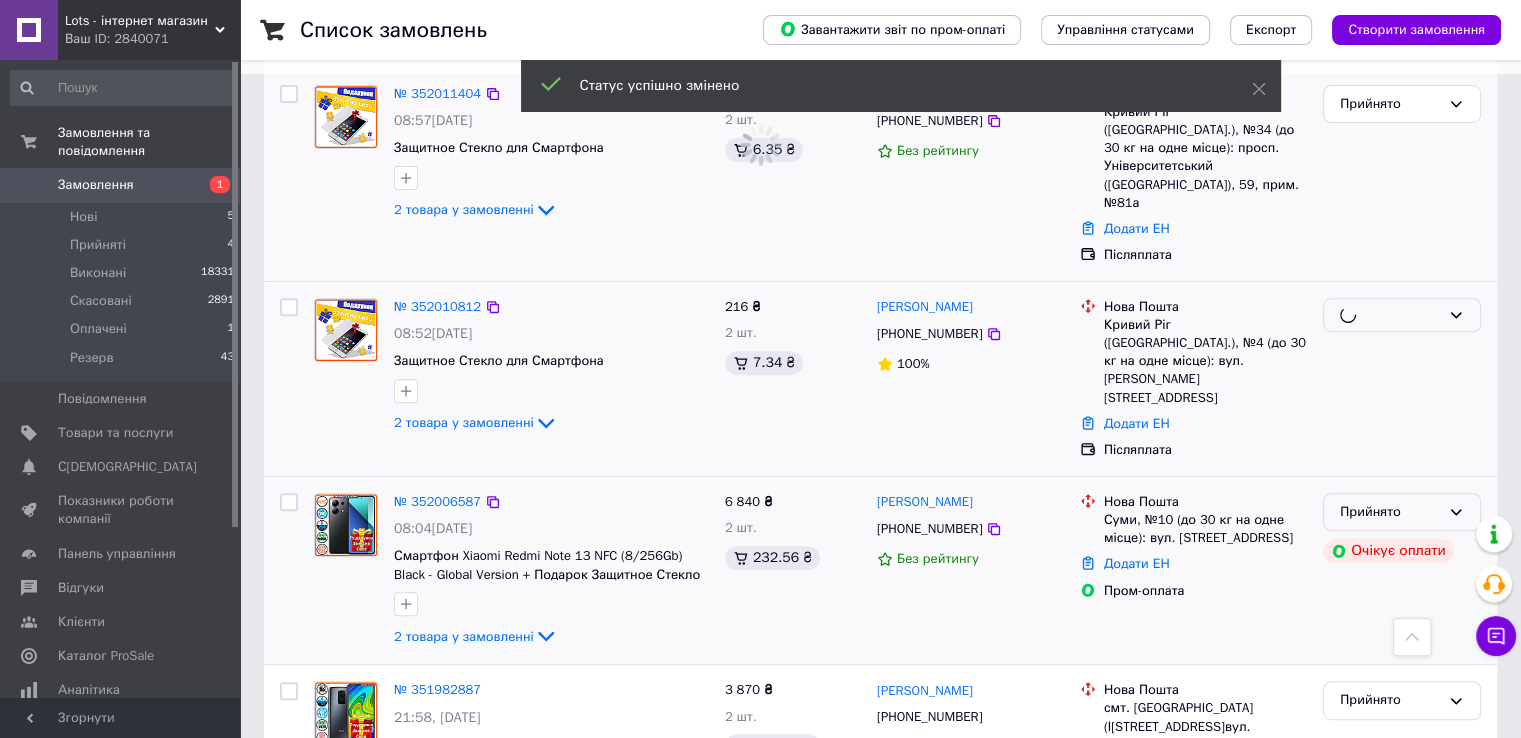 scroll, scrollTop: 700, scrollLeft: 0, axis: vertical 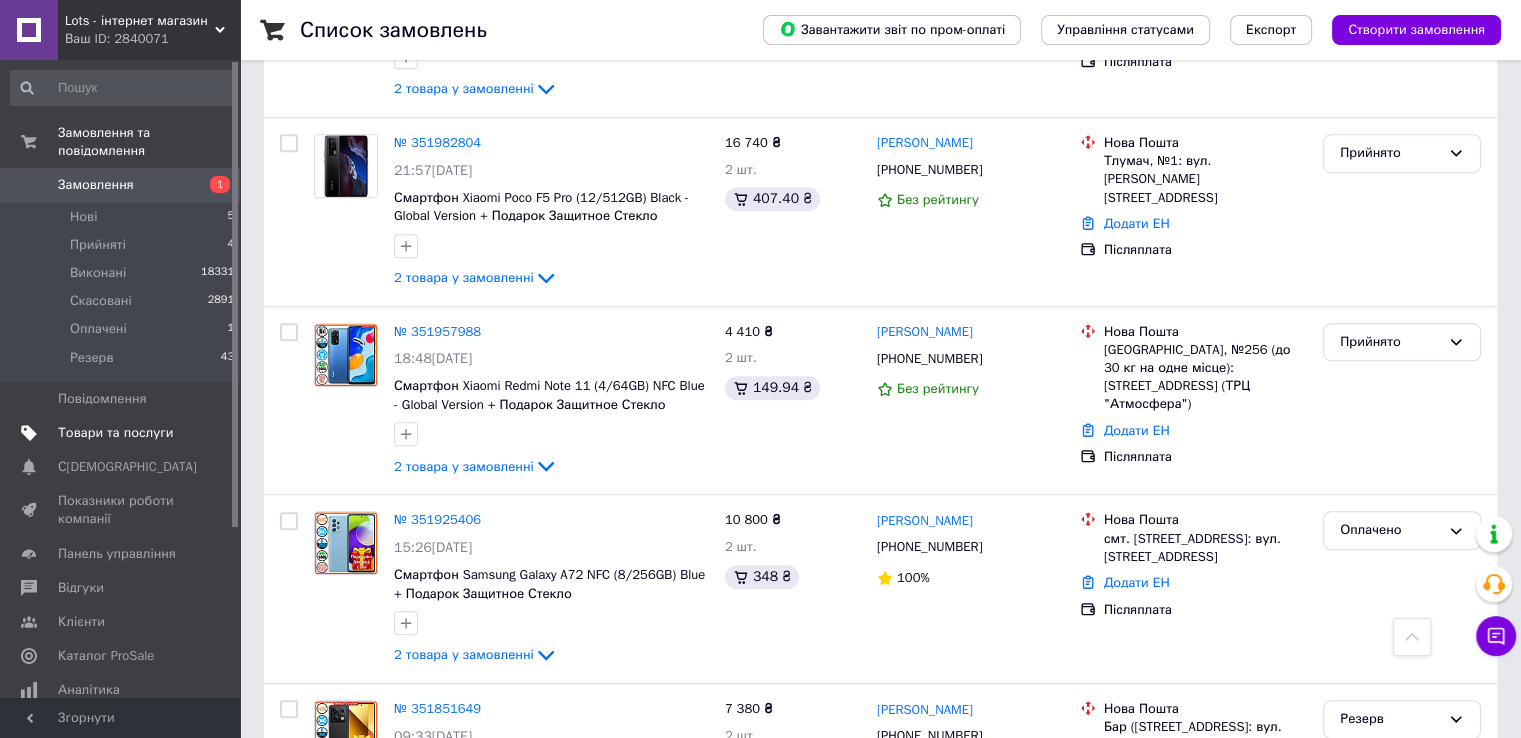 click on "Товари та послуги" at bounding box center (115, 433) 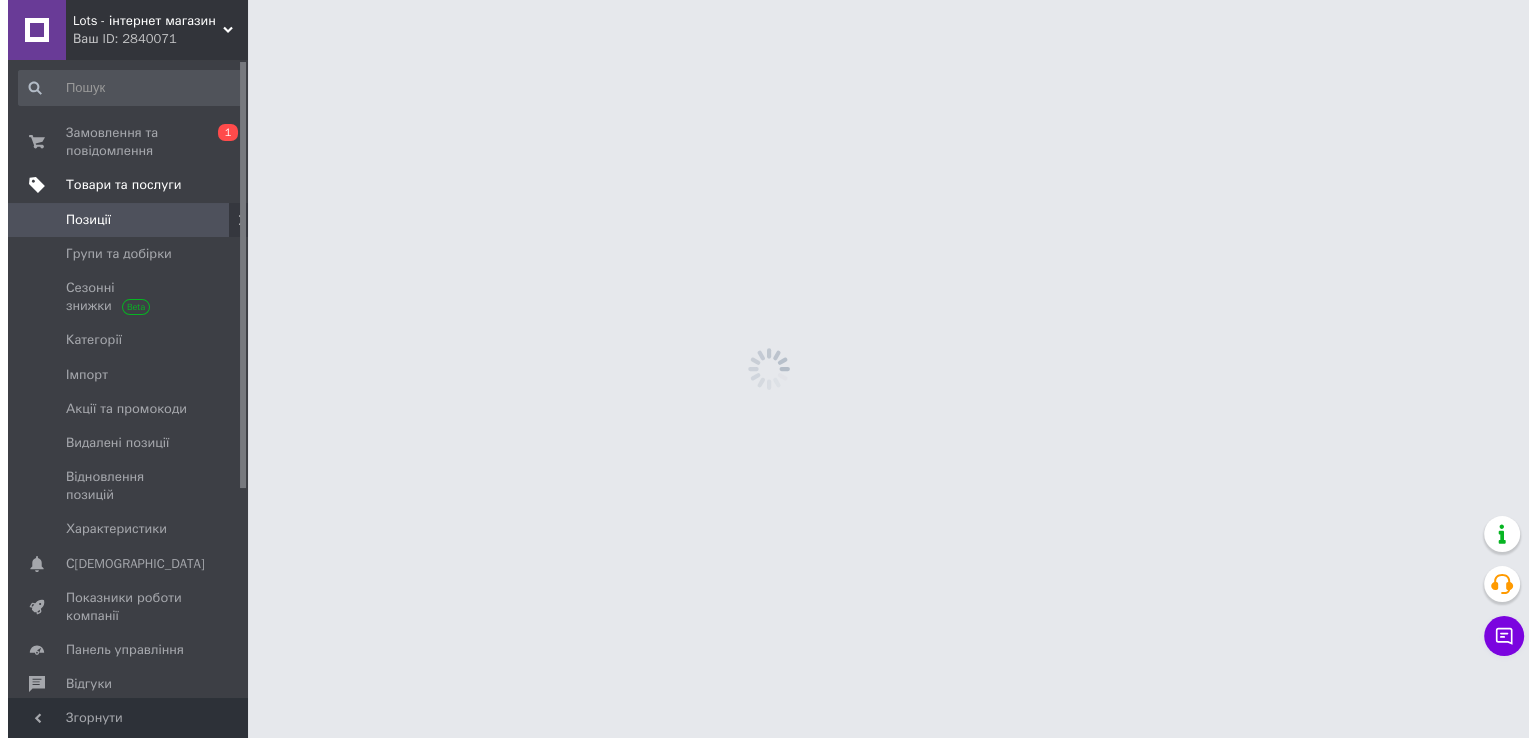 scroll, scrollTop: 0, scrollLeft: 0, axis: both 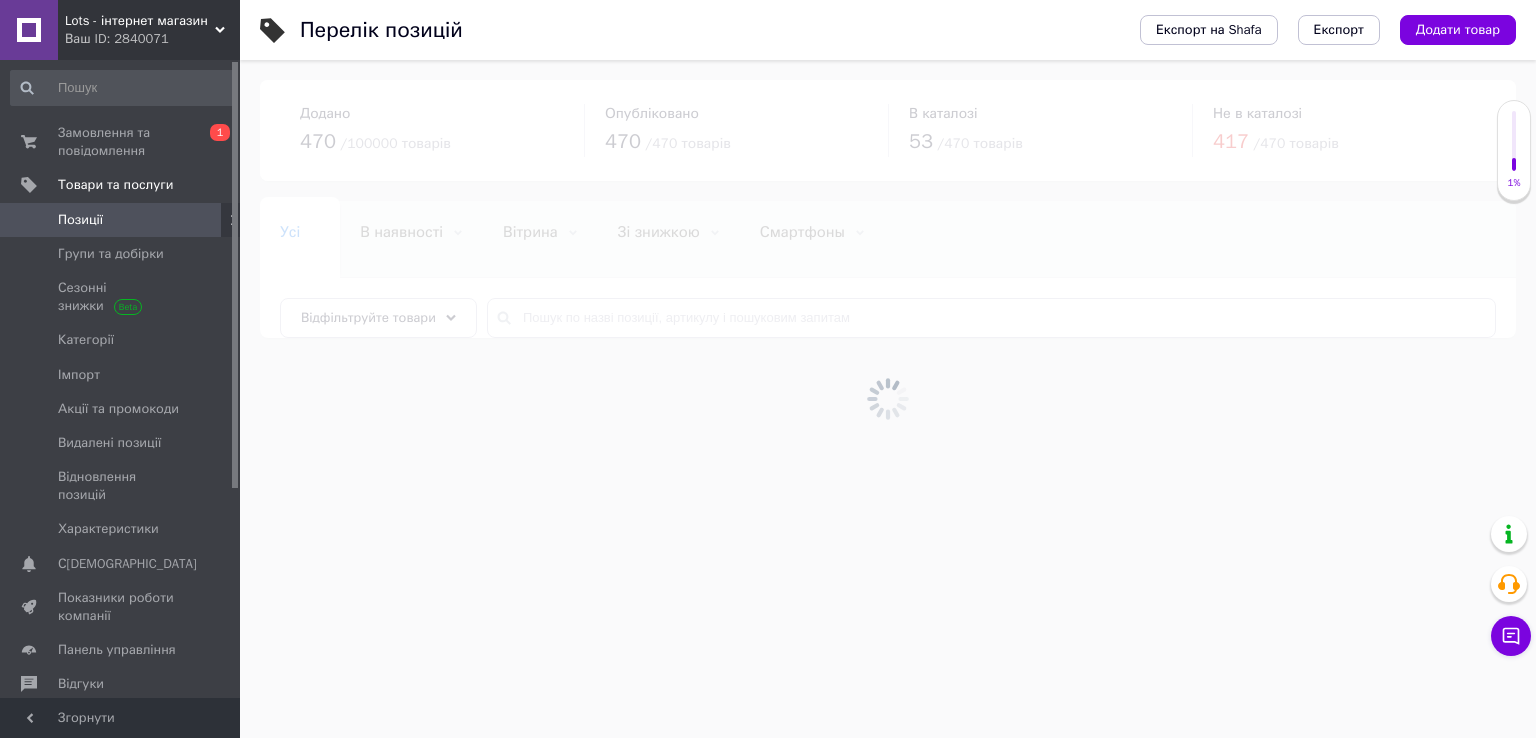 click at bounding box center [888, 399] 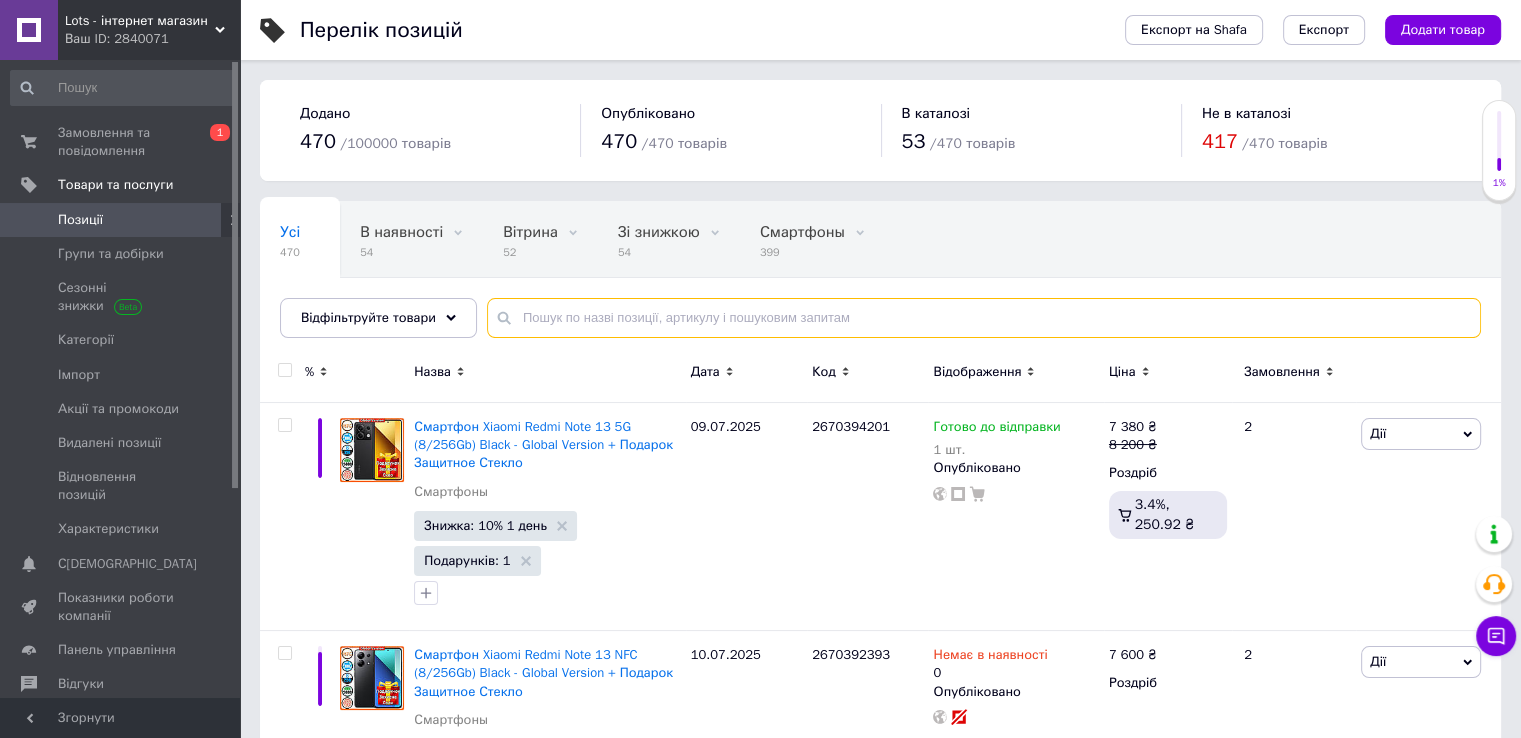 click at bounding box center [984, 318] 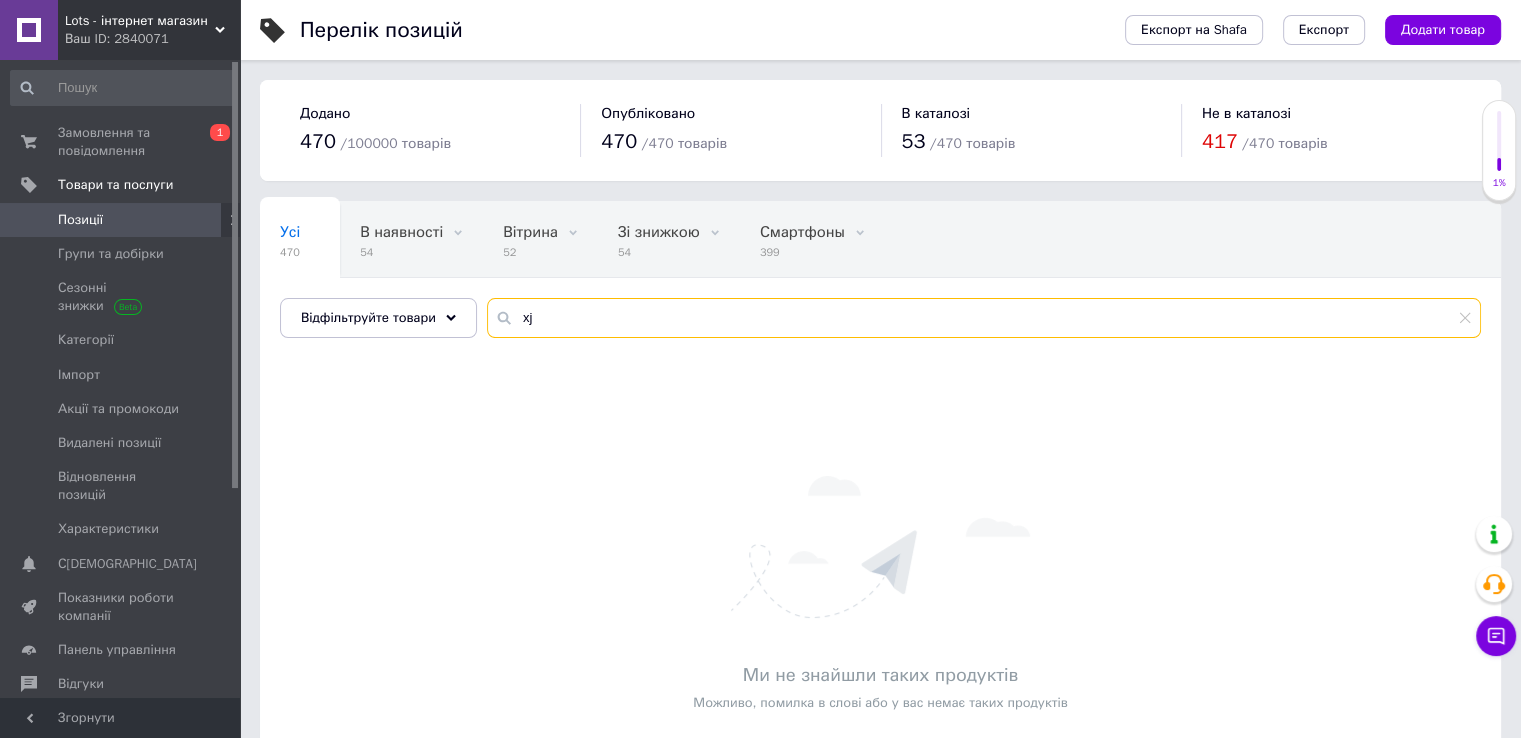 type on "x" 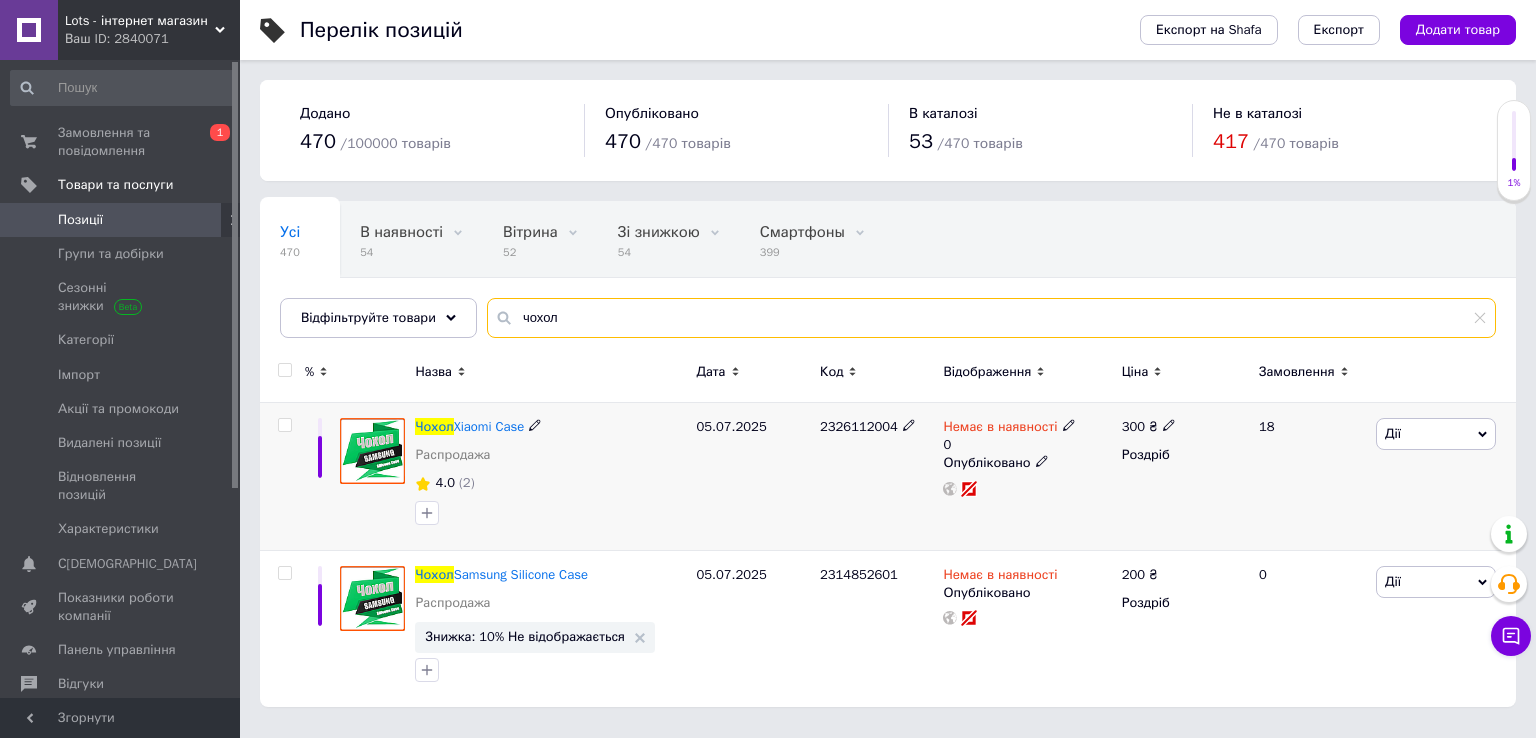 type on "чохол" 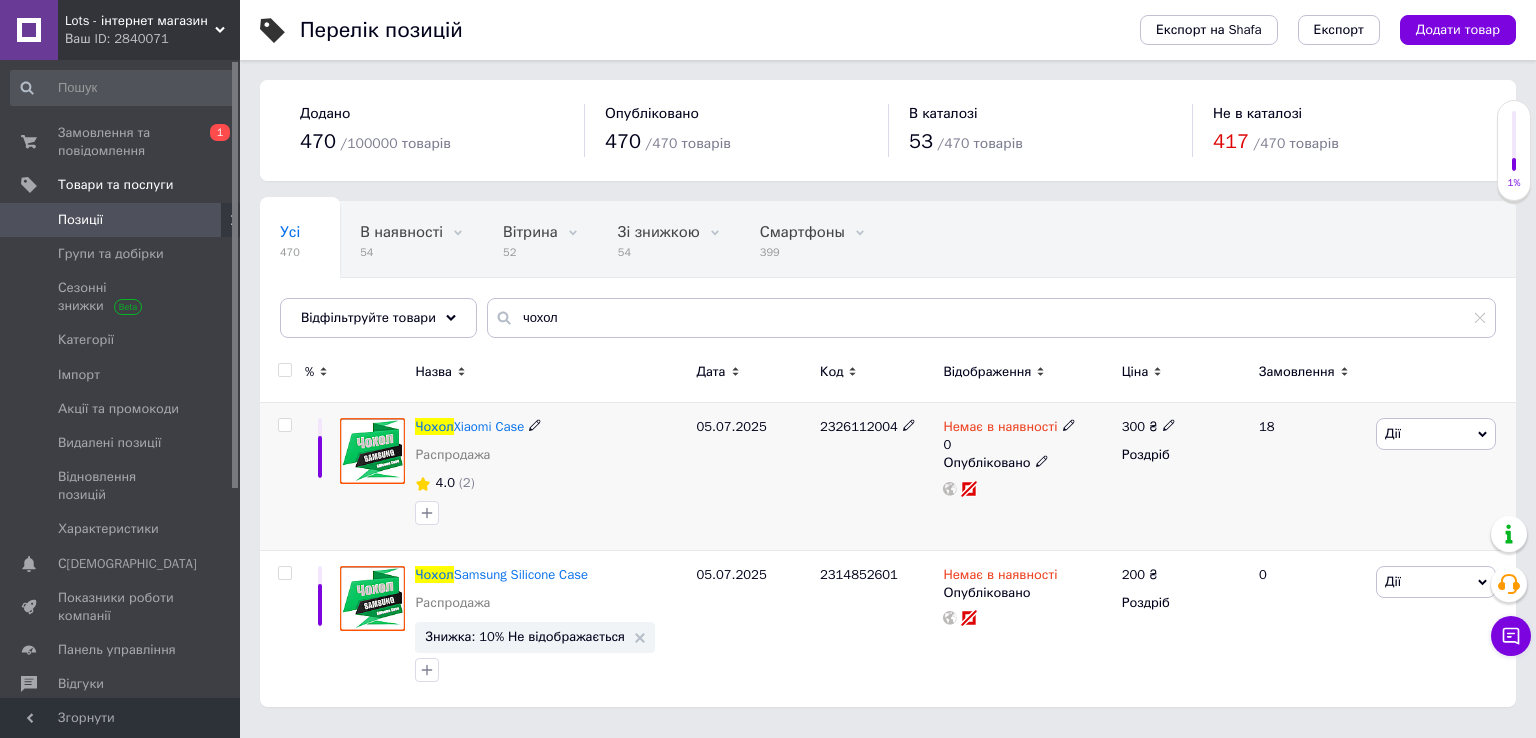 click on "Немає в наявності 0" at bounding box center (1027, 436) 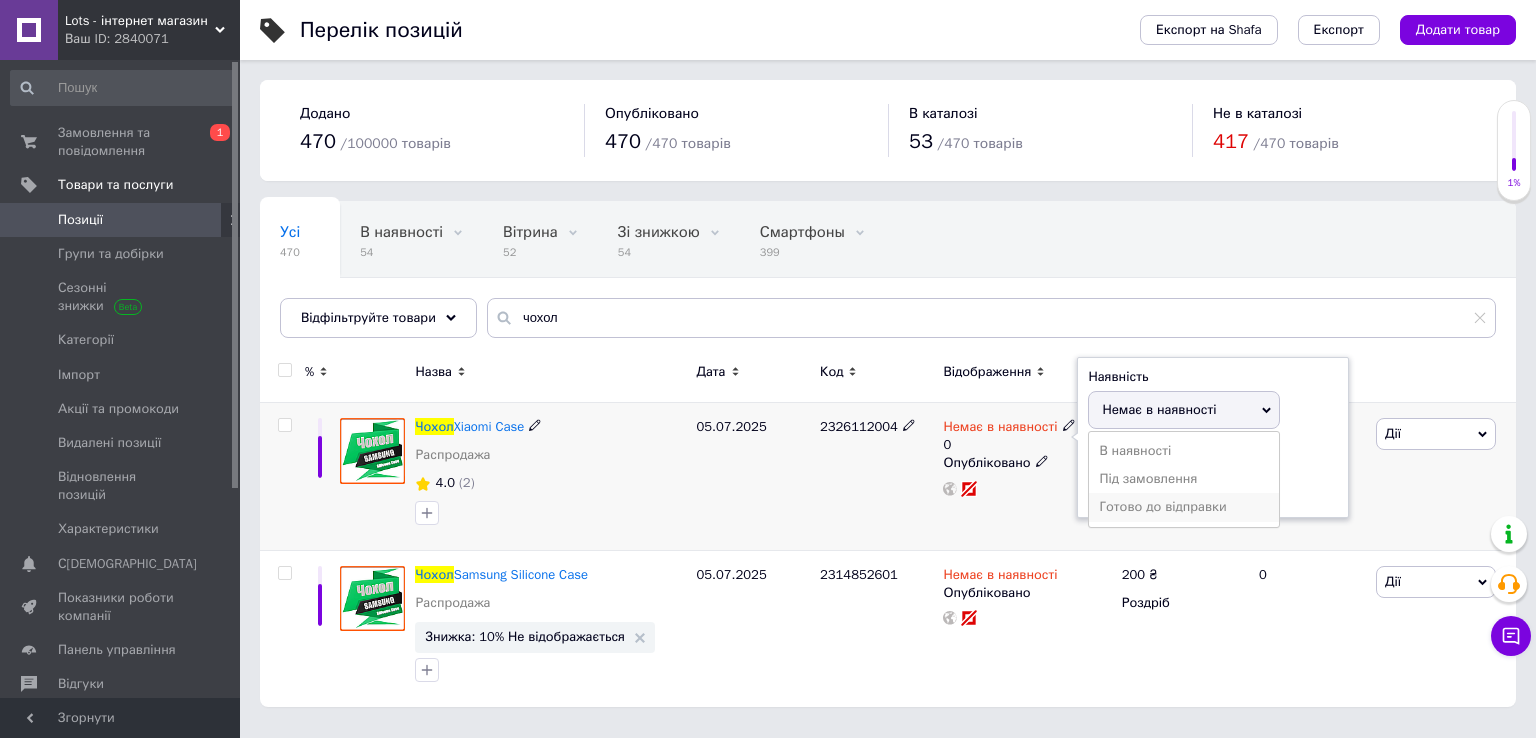 click on "Готово до відправки" at bounding box center (1184, 507) 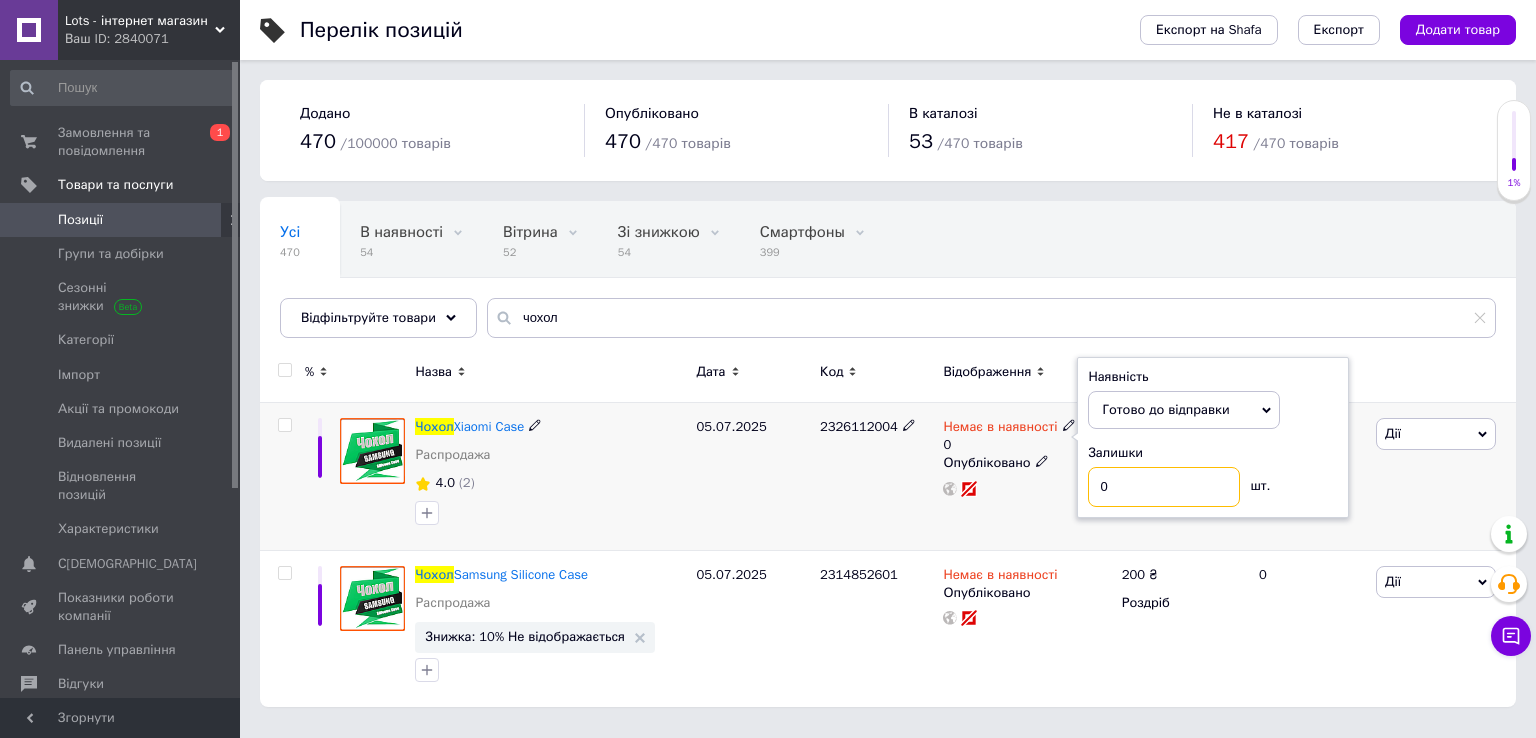 click on "0" at bounding box center (1164, 487) 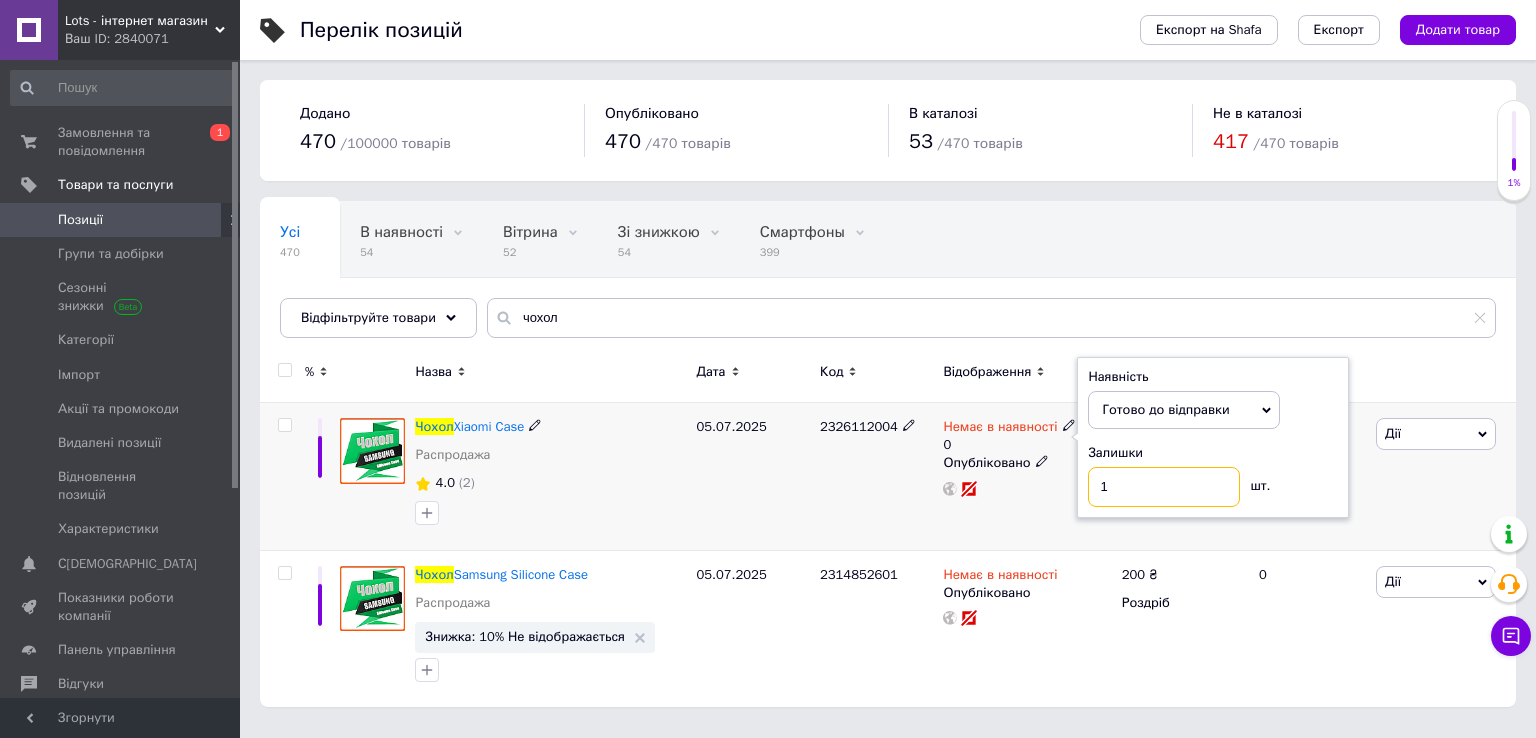 type on "1" 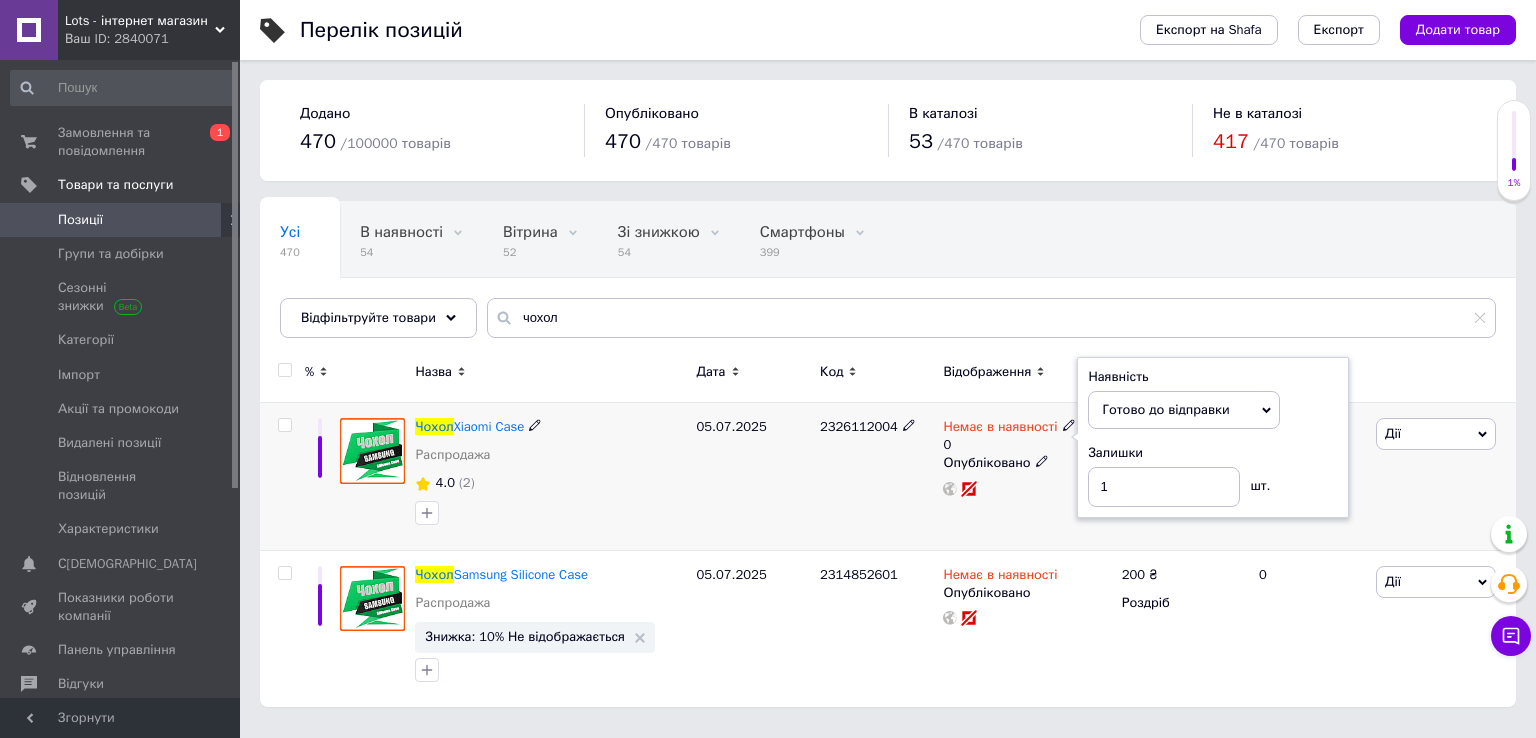 click on "4.0 (2)" at bounding box center [550, 483] 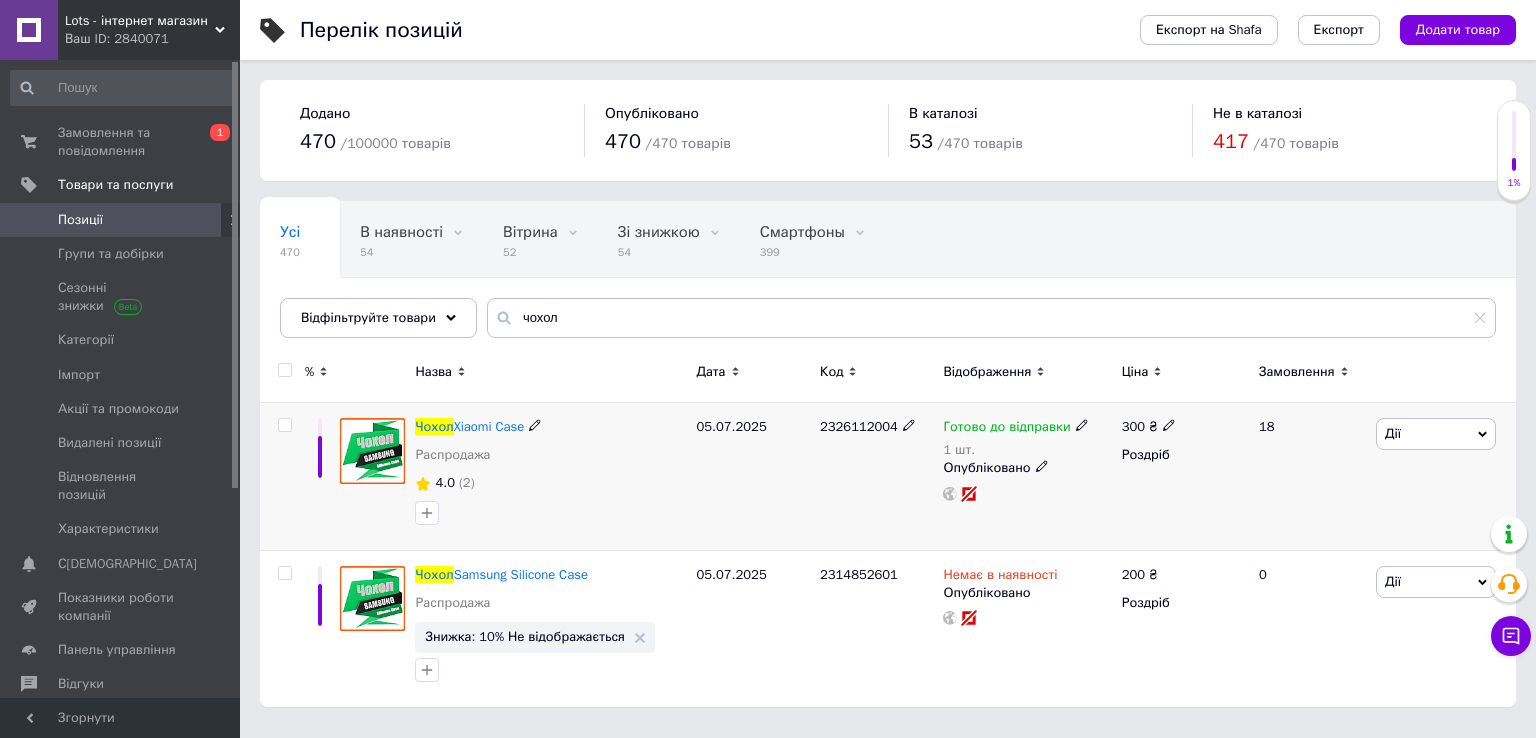 click 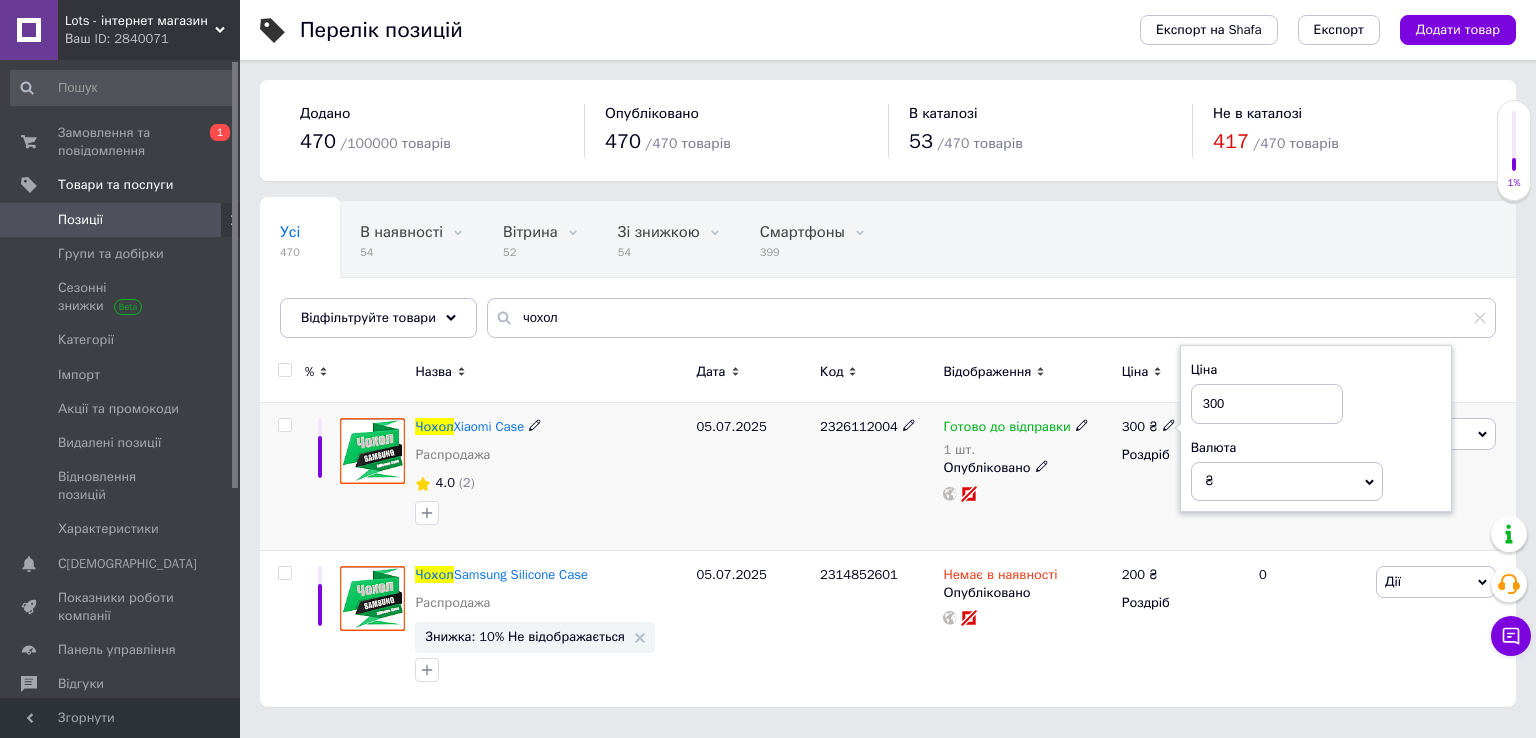 drag, startPoint x: 1201, startPoint y: 402, endPoint x: 1220, endPoint y: 399, distance: 19.235384 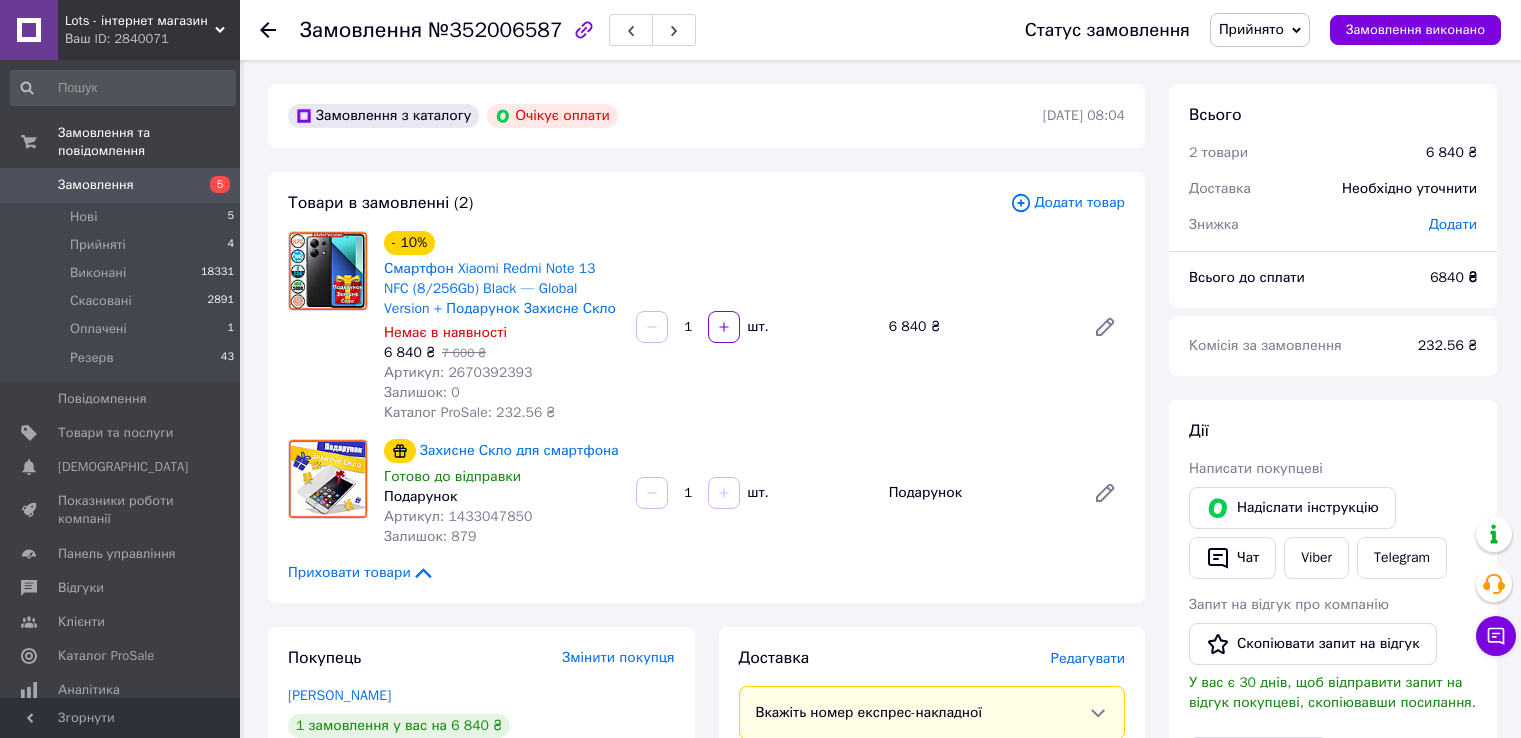 scroll, scrollTop: 0, scrollLeft: 0, axis: both 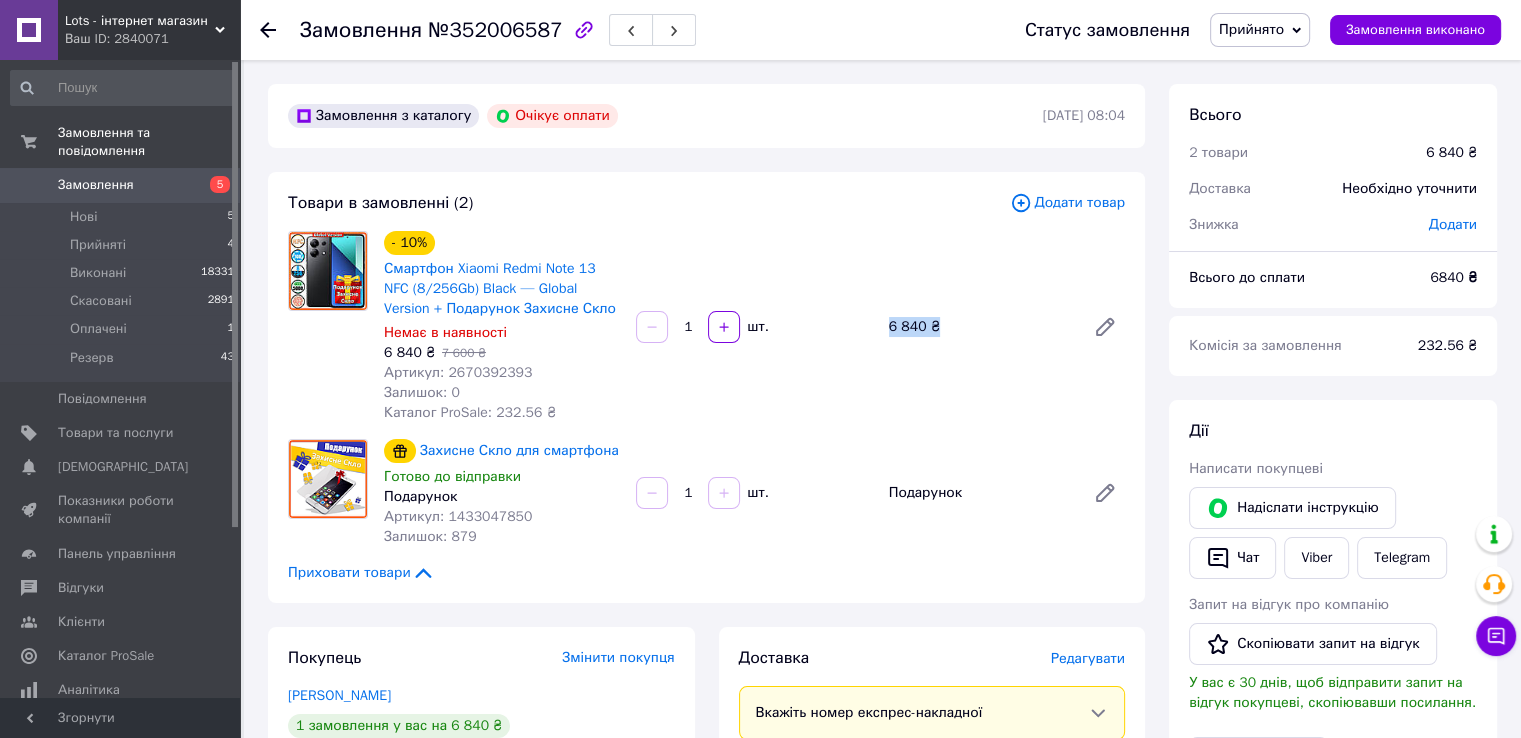 drag, startPoint x: 888, startPoint y: 325, endPoint x: 958, endPoint y: 313, distance: 71.021126 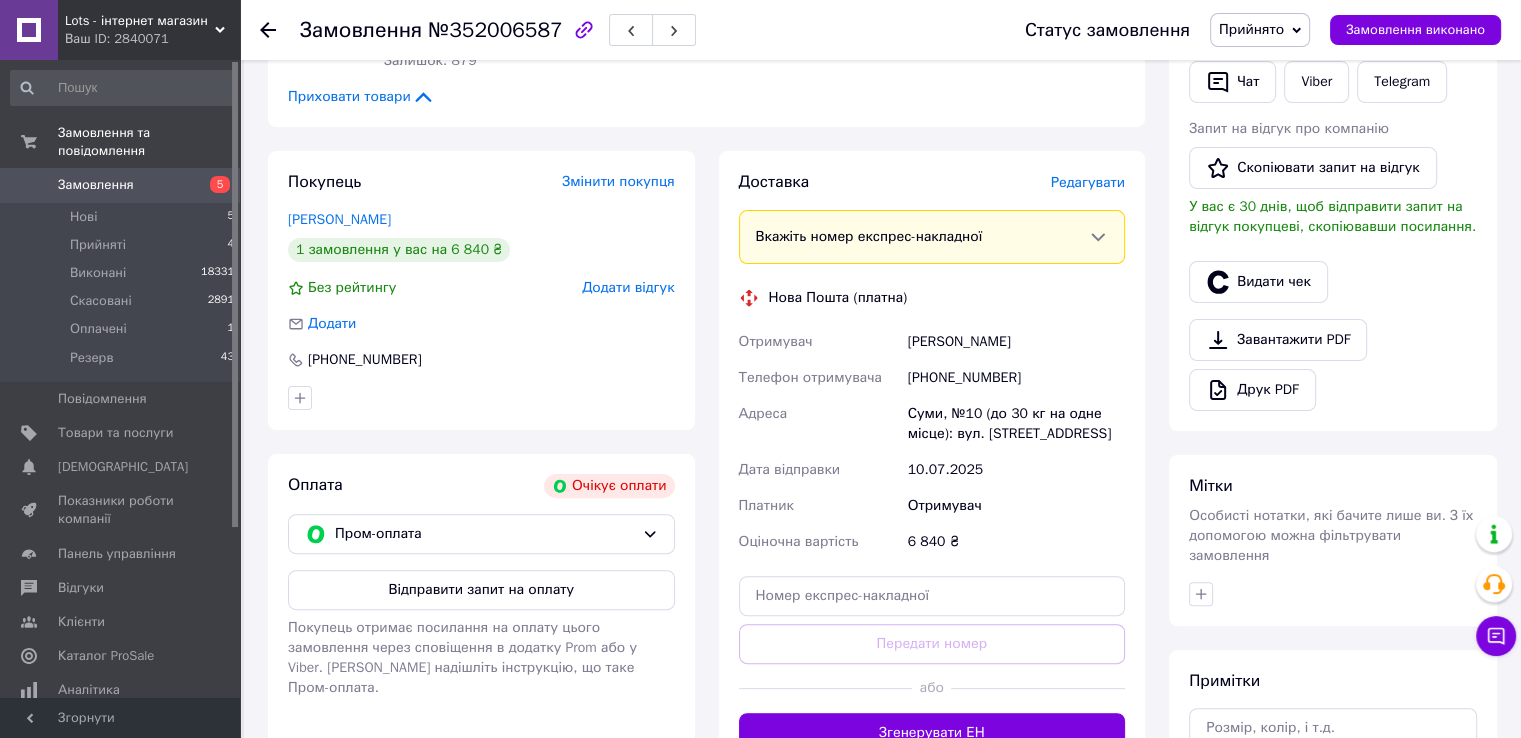 scroll, scrollTop: 700, scrollLeft: 0, axis: vertical 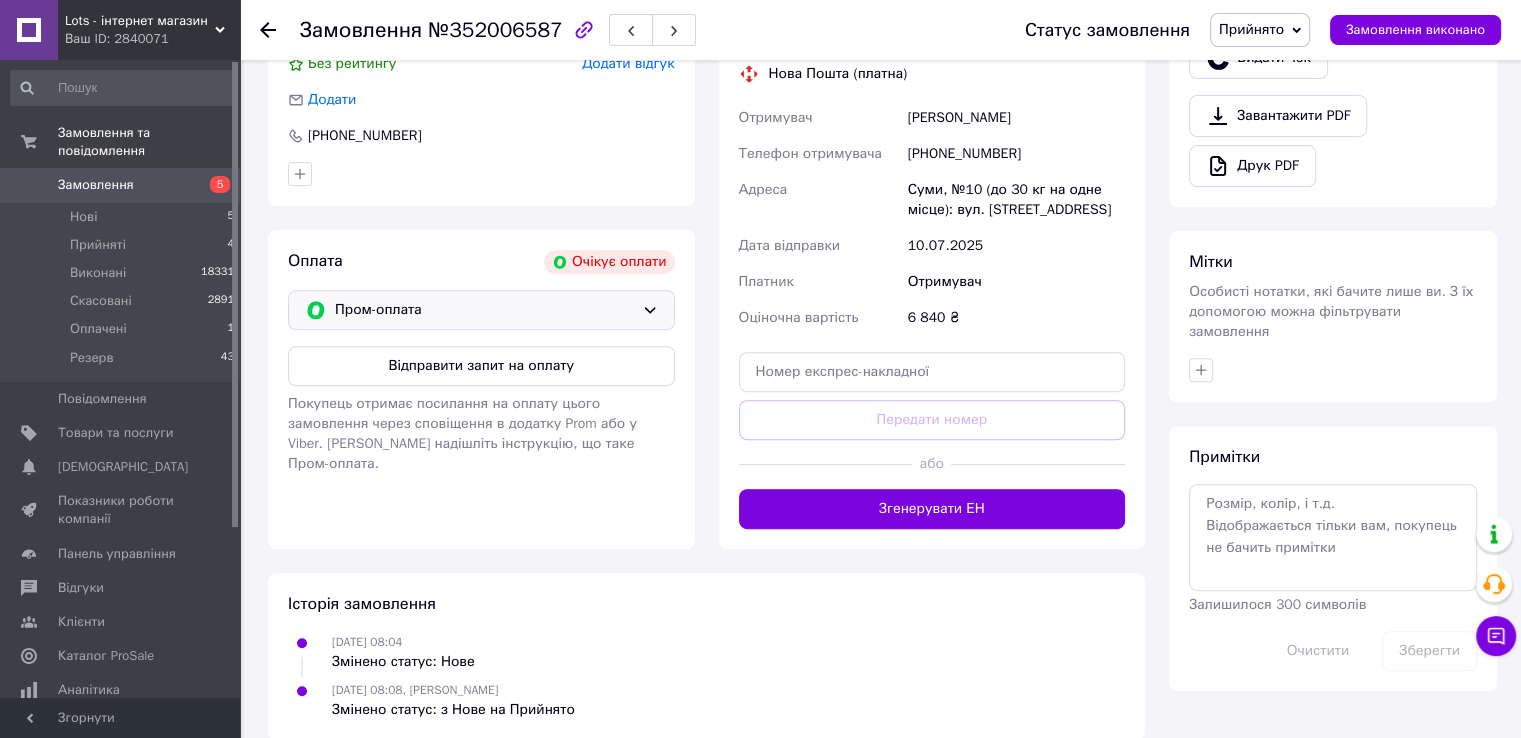 click on "Пром-оплата" at bounding box center [484, 310] 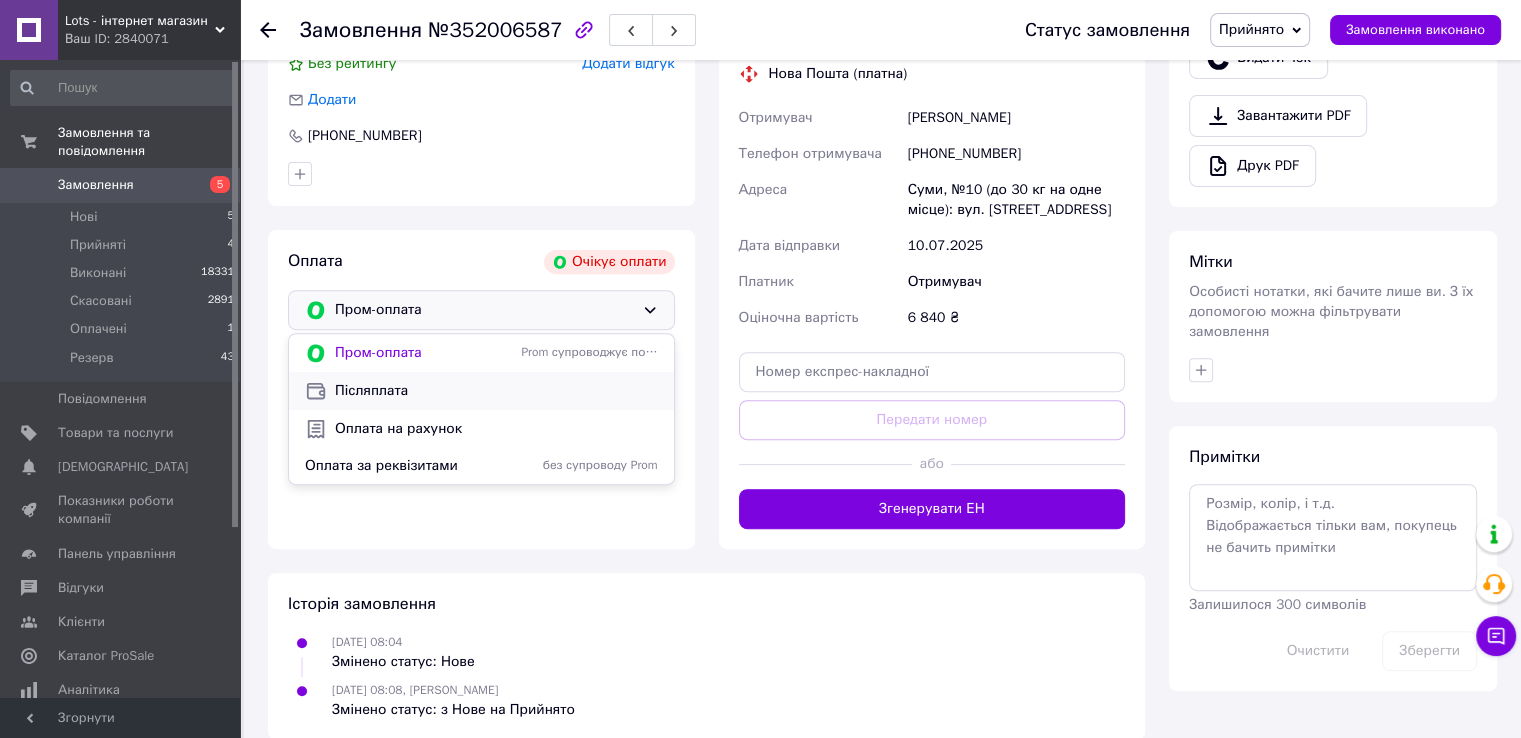 click on "Післяплата" at bounding box center [496, 391] 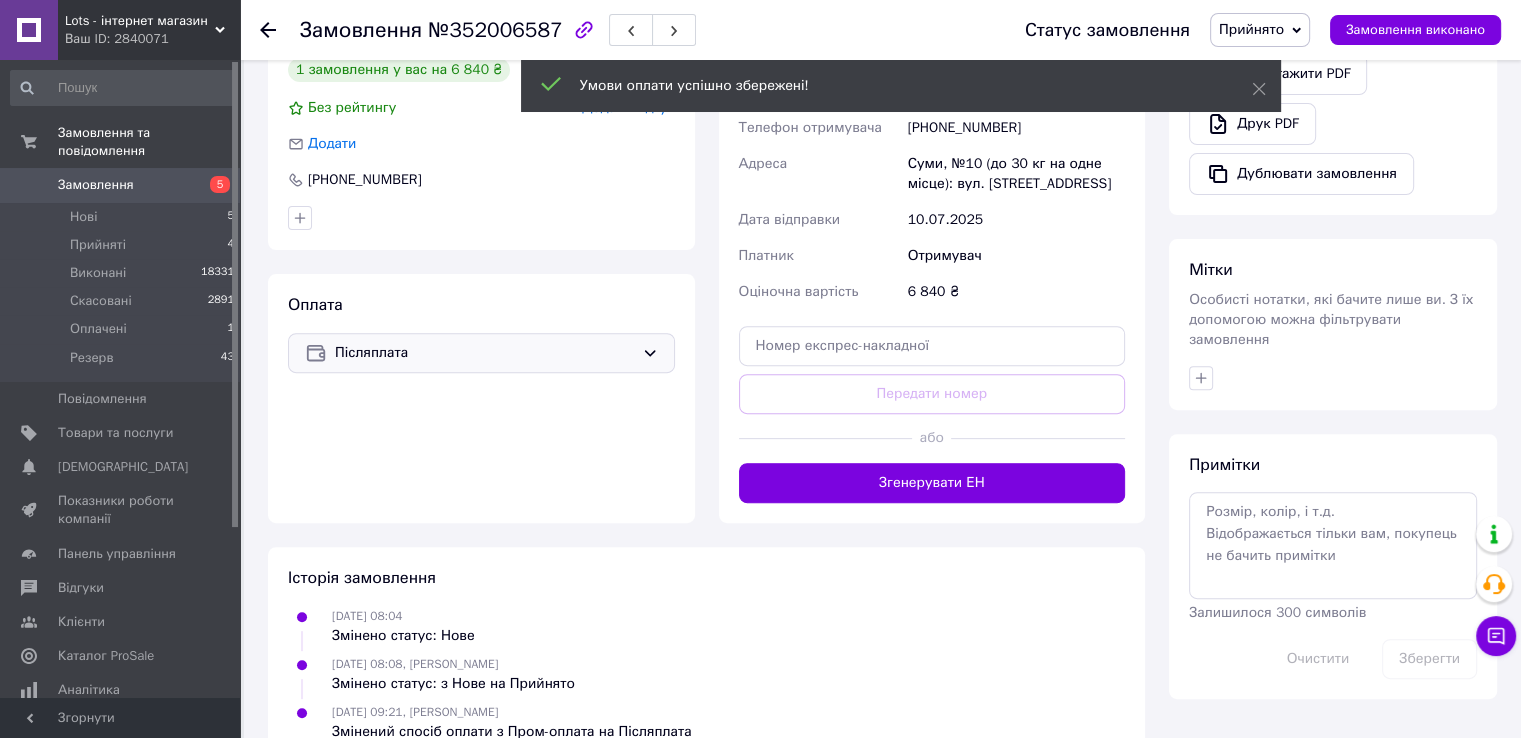 scroll, scrollTop: 700, scrollLeft: 0, axis: vertical 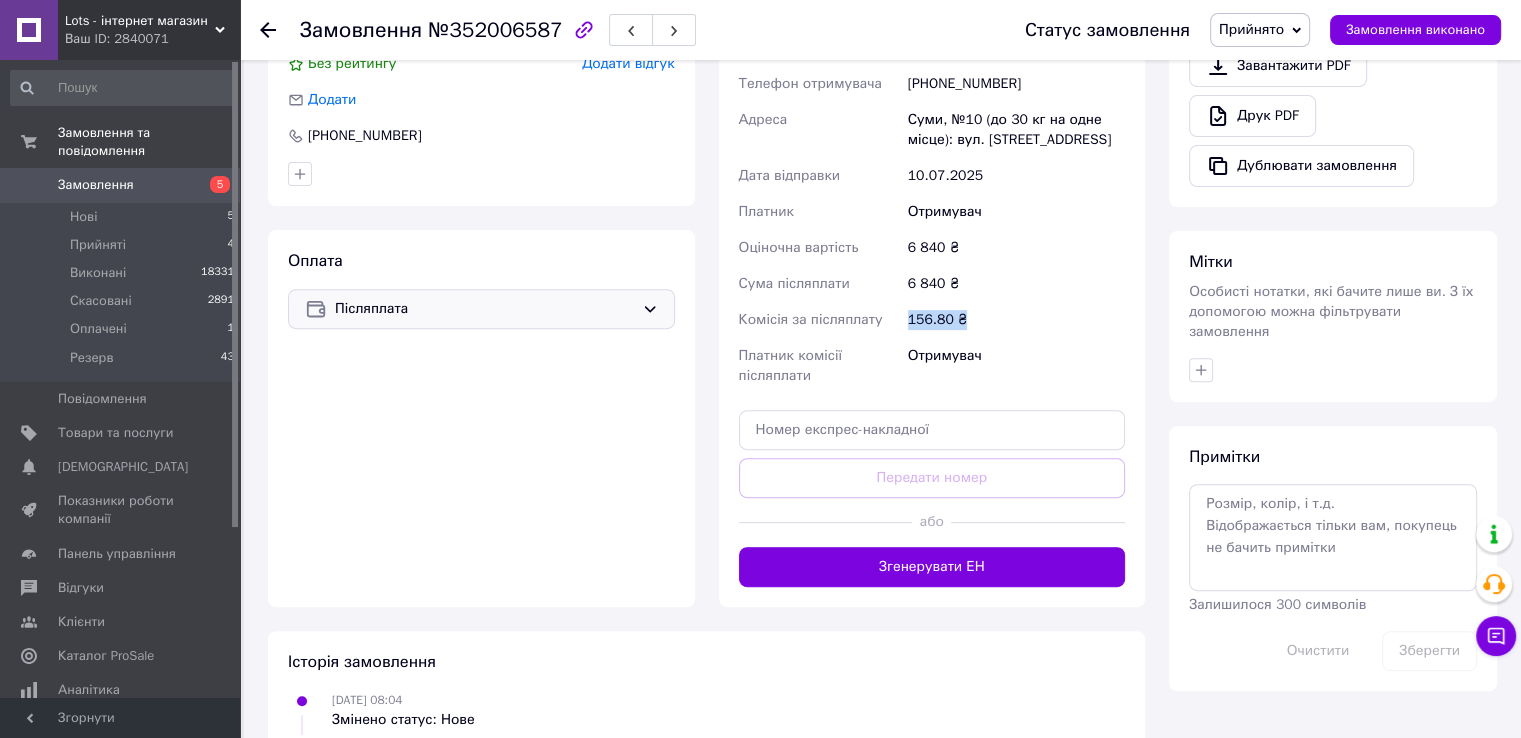 drag, startPoint x: 963, startPoint y: 322, endPoint x: 905, endPoint y: 333, distance: 59.03389 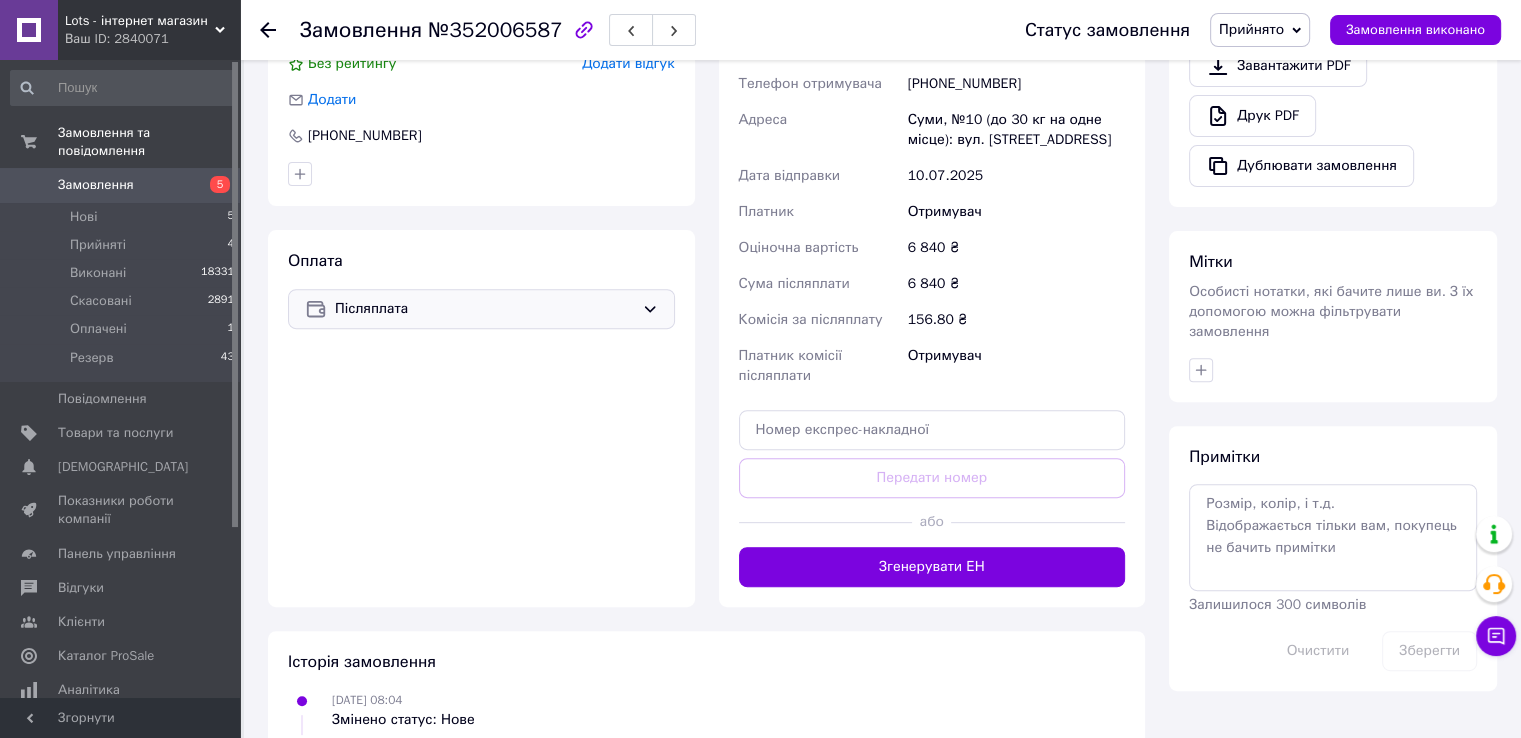 click on "Прийнято" at bounding box center [1251, 29] 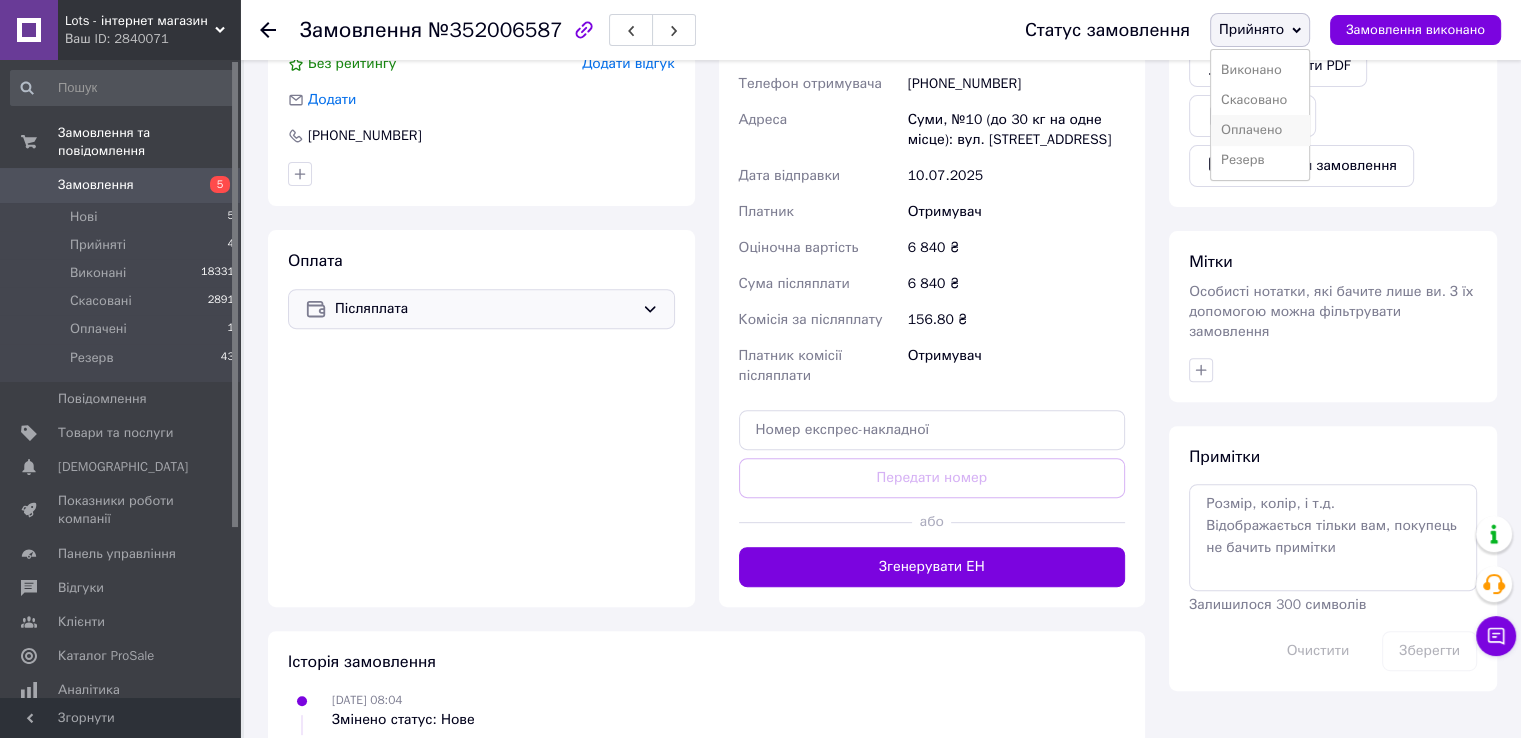 click on "Оплачено" at bounding box center (1260, 130) 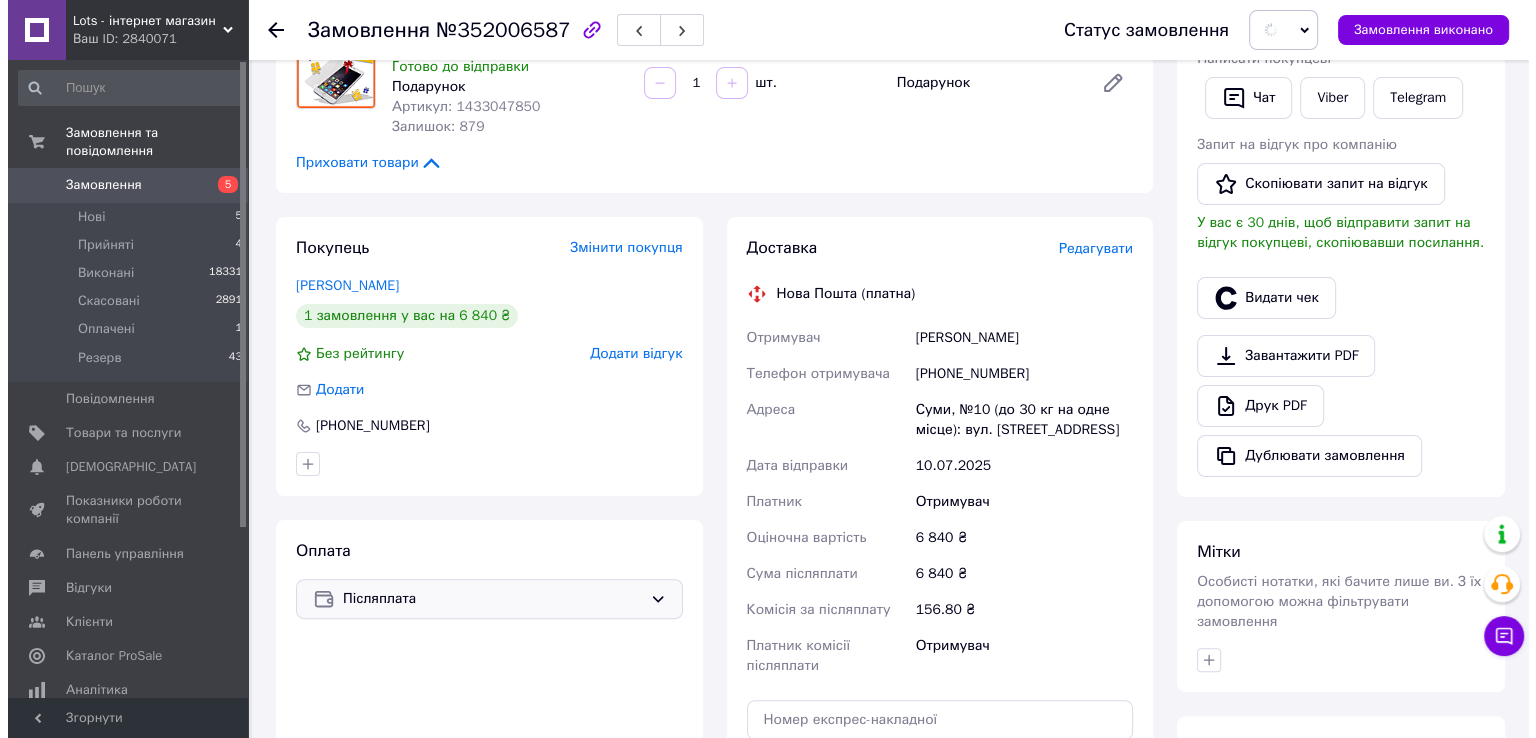 scroll, scrollTop: 300, scrollLeft: 0, axis: vertical 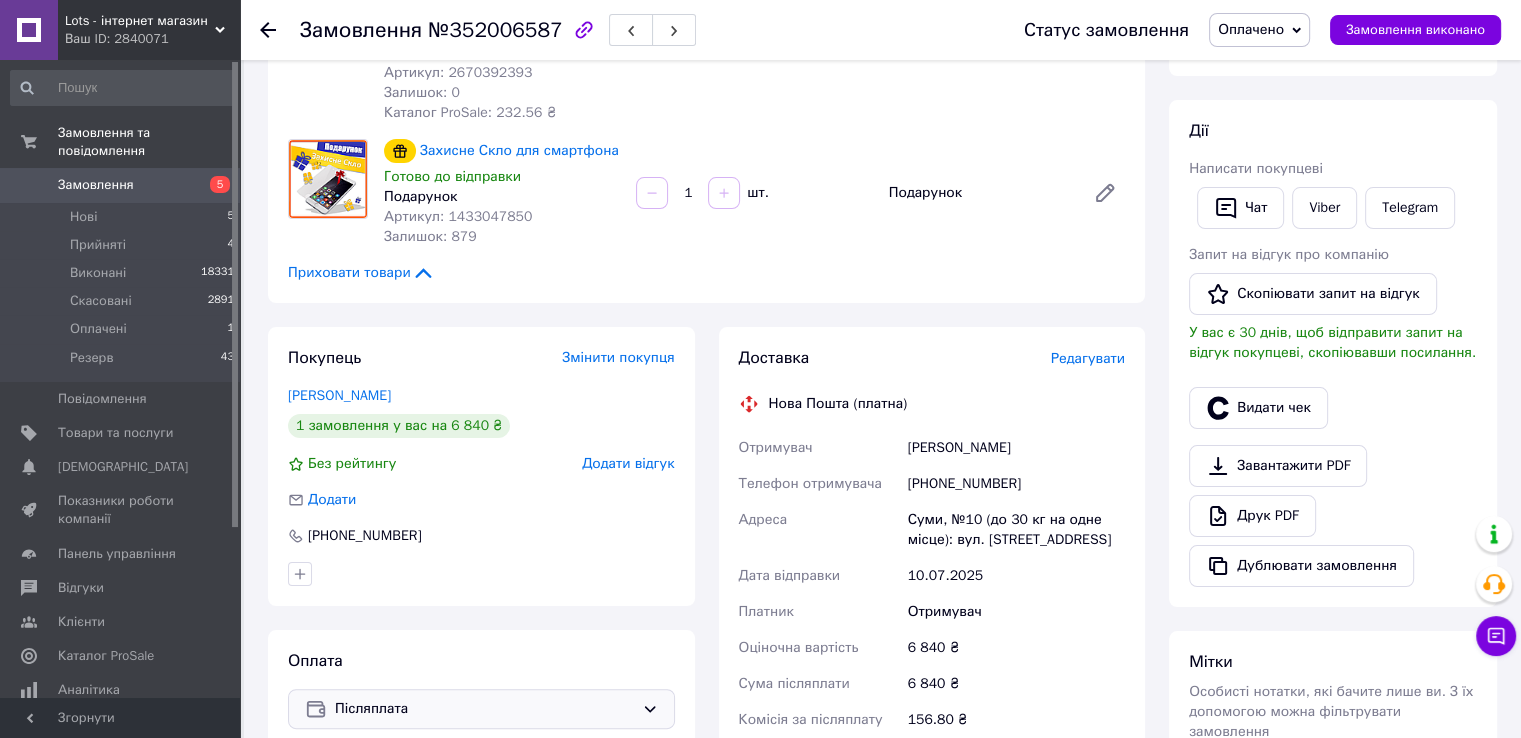 click on "Редагувати" at bounding box center [1088, 358] 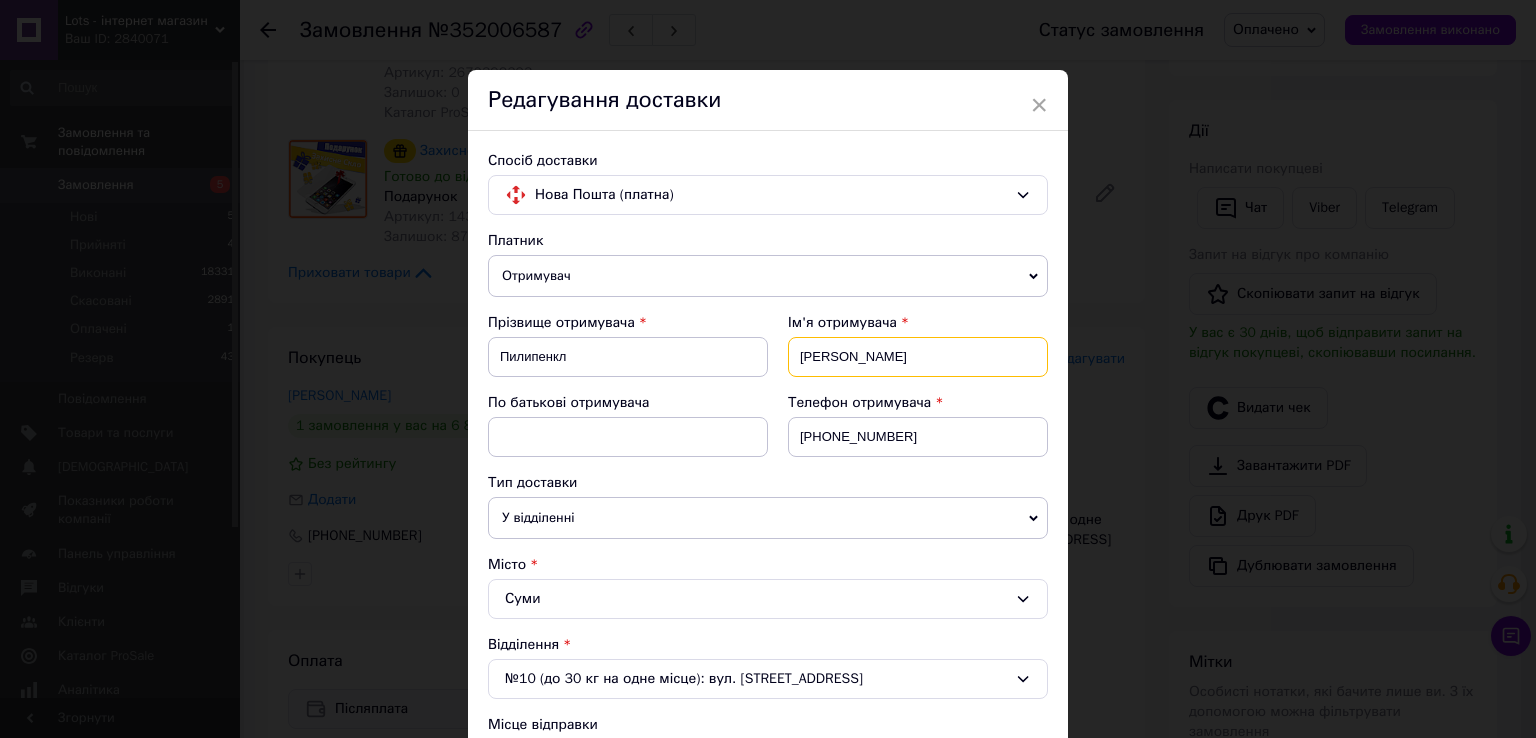 drag, startPoint x: 796, startPoint y: 361, endPoint x: 911, endPoint y: 341, distance: 116.72617 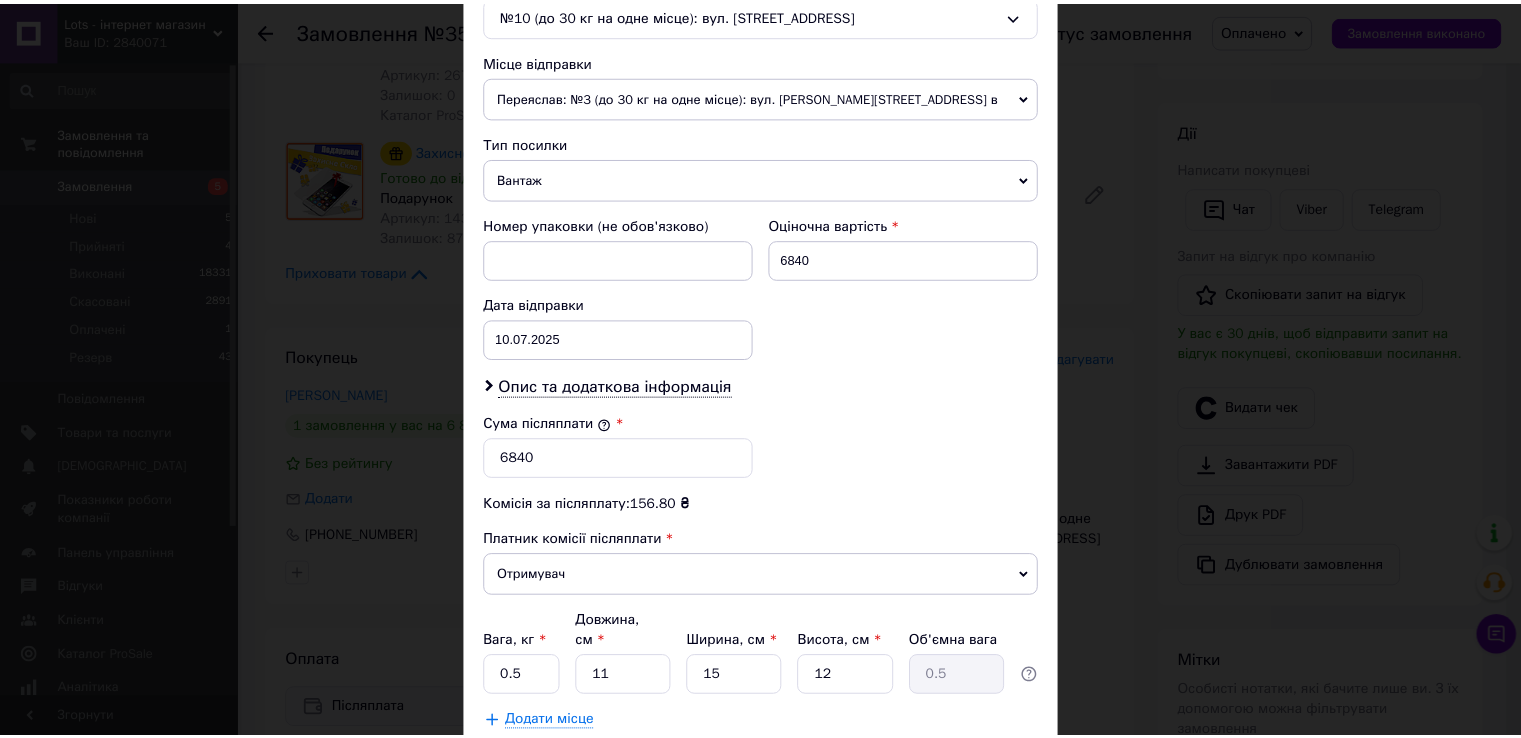 scroll, scrollTop: 782, scrollLeft: 0, axis: vertical 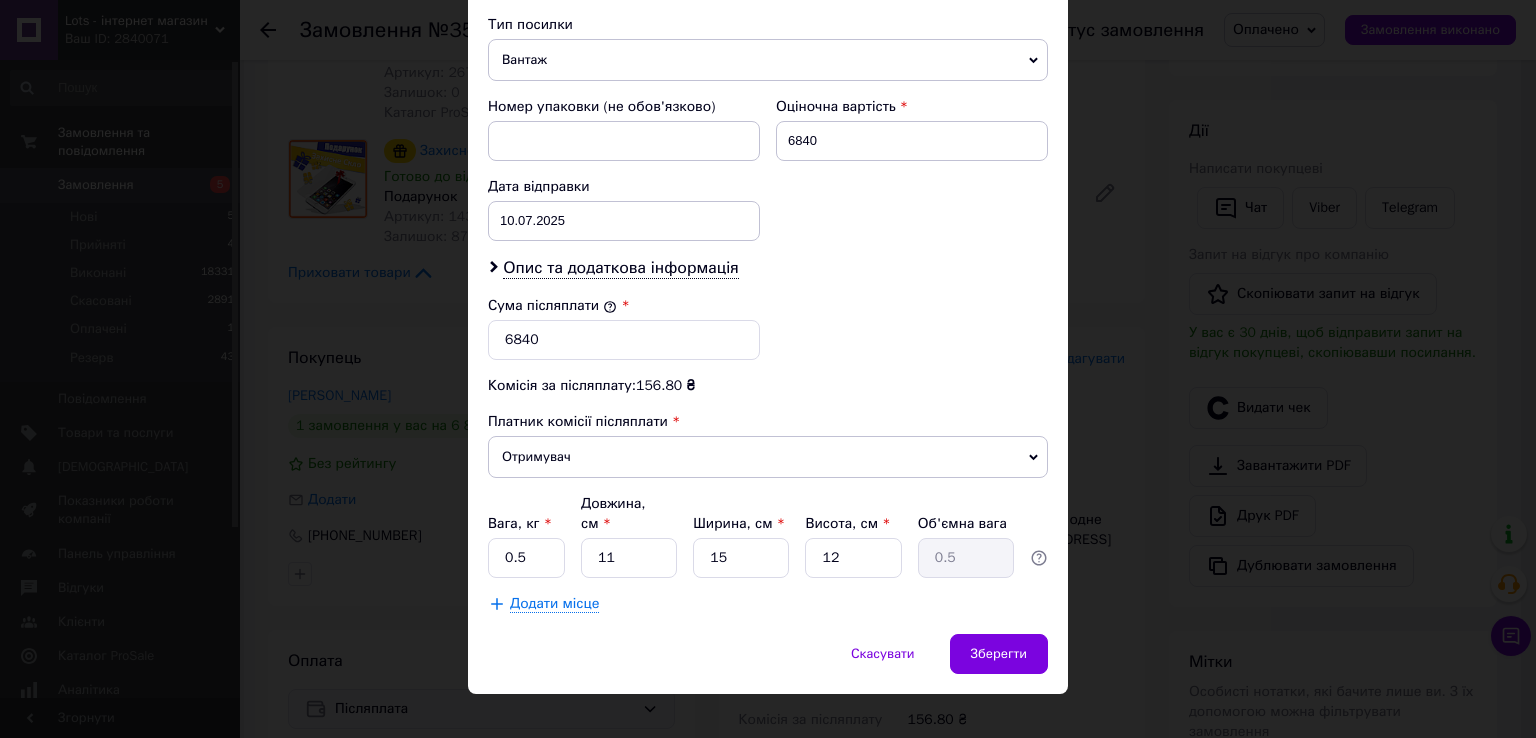 type on "Сергій" 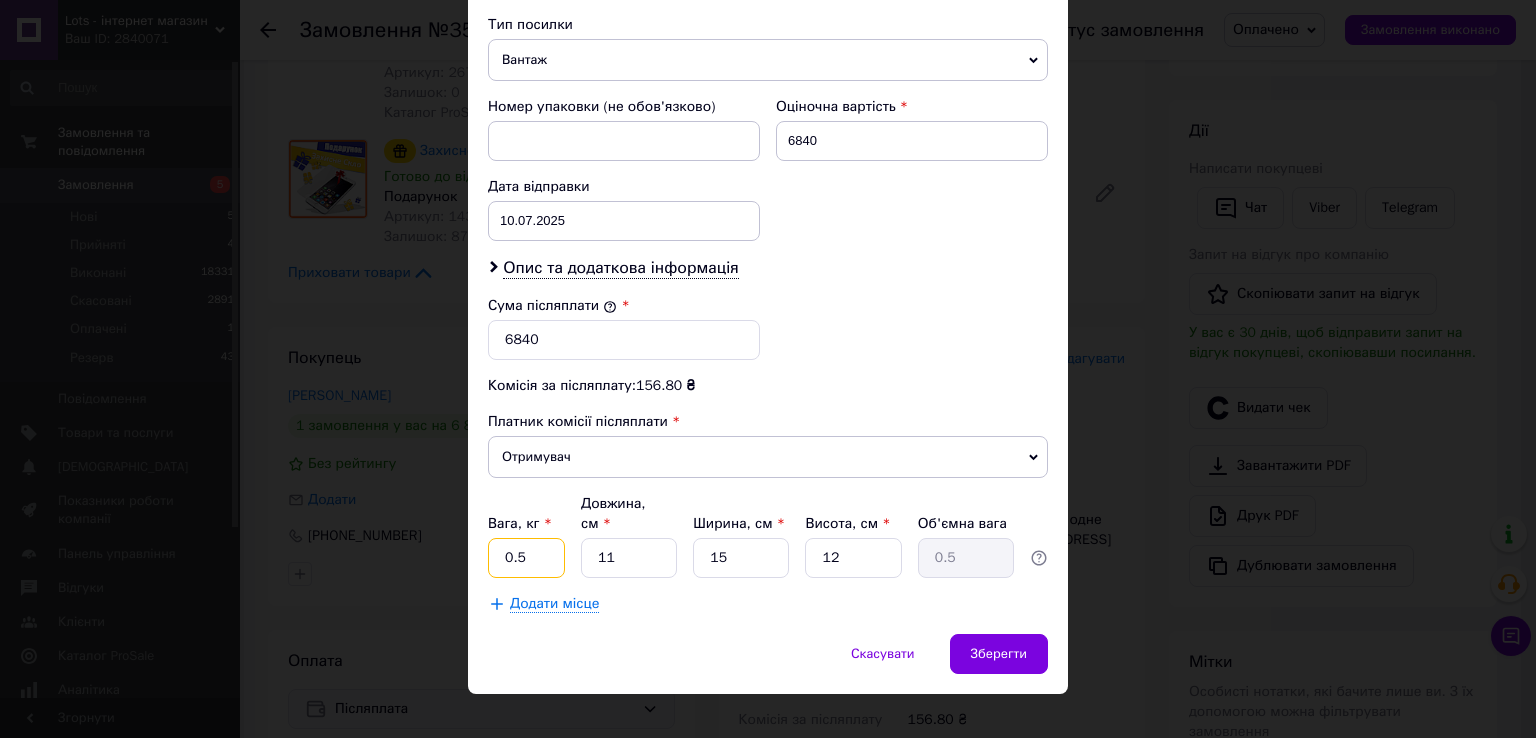 drag, startPoint x: 499, startPoint y: 543, endPoint x: 576, endPoint y: 521, distance: 80.08121 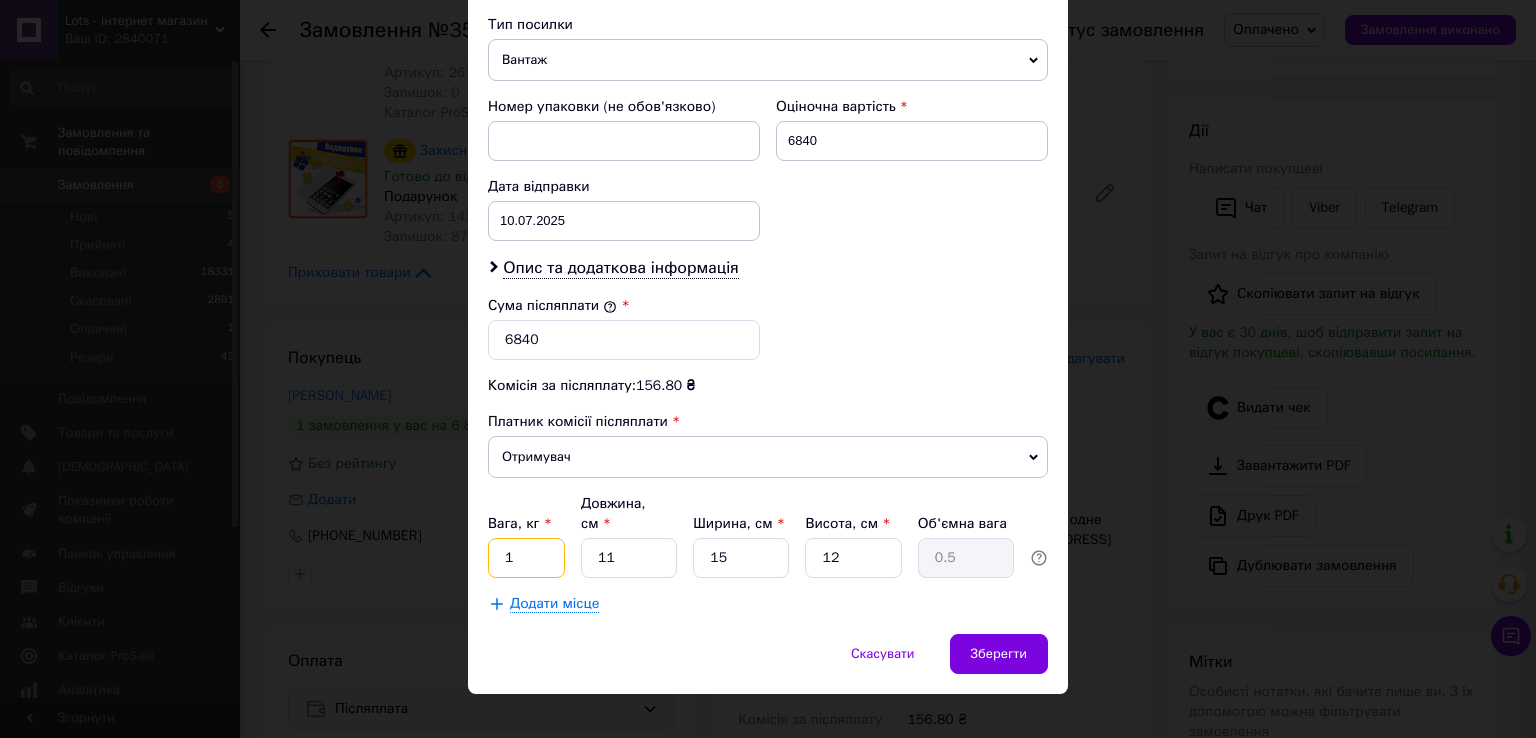 type on "1" 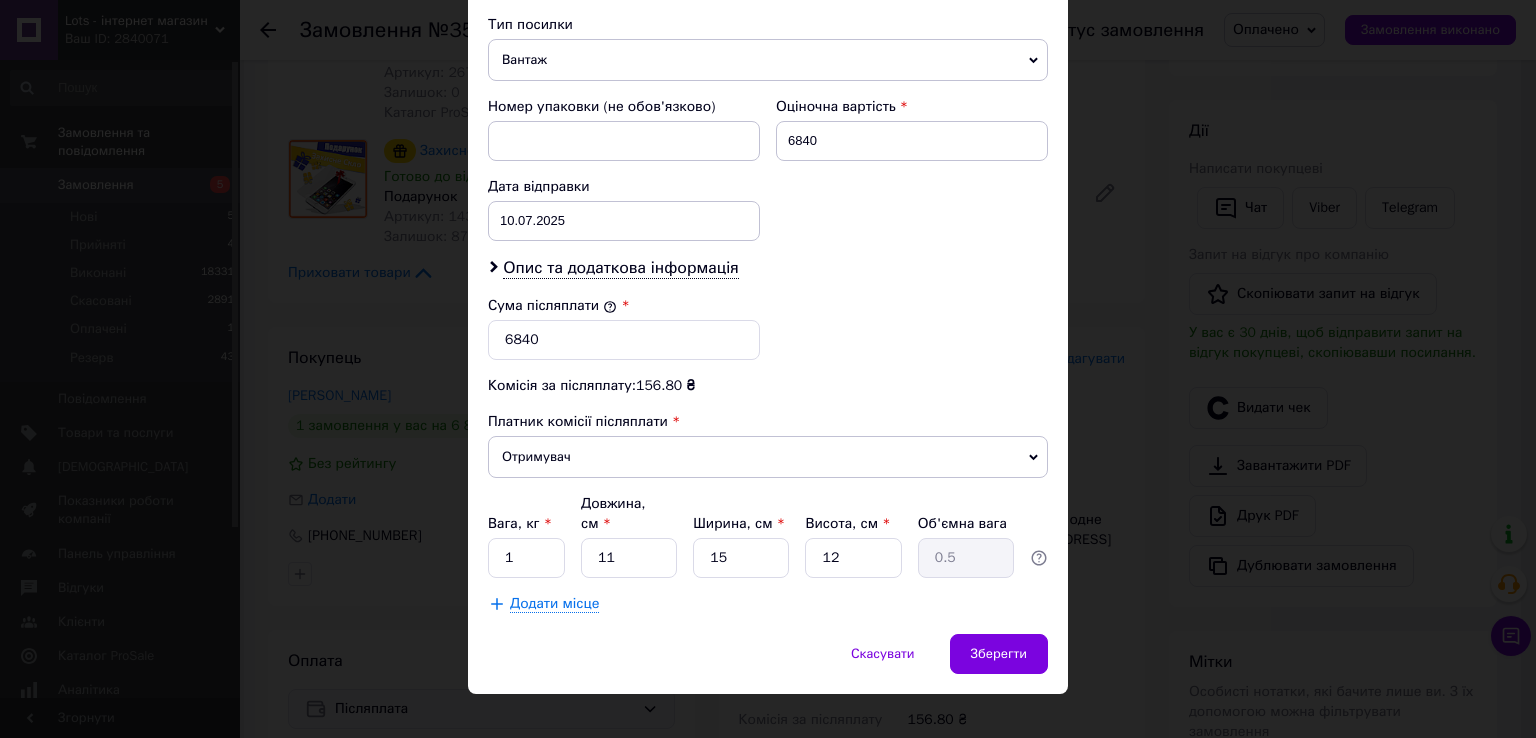 drag, startPoint x: 805, startPoint y: 348, endPoint x: 815, endPoint y: 565, distance: 217.23029 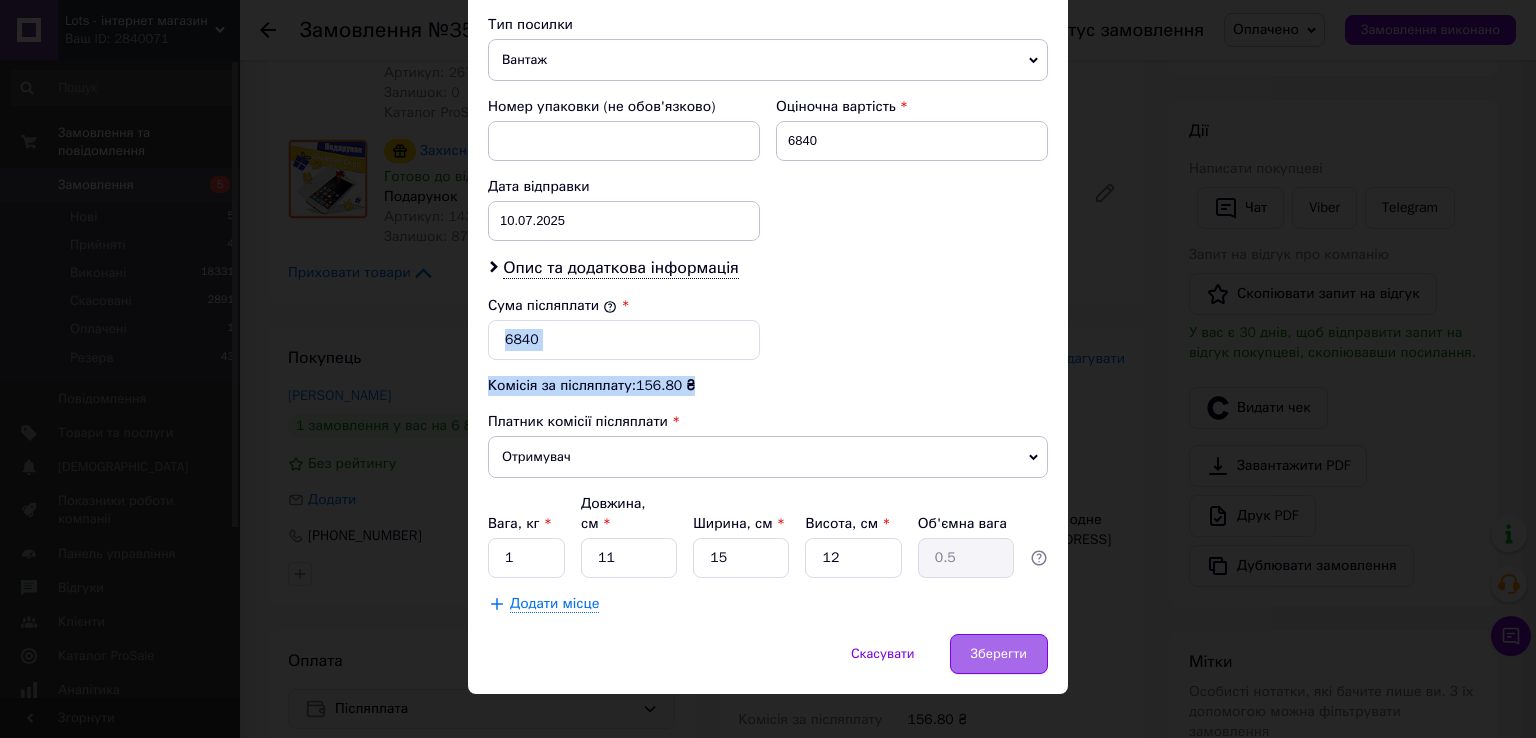 click on "Зберегти" at bounding box center (999, 654) 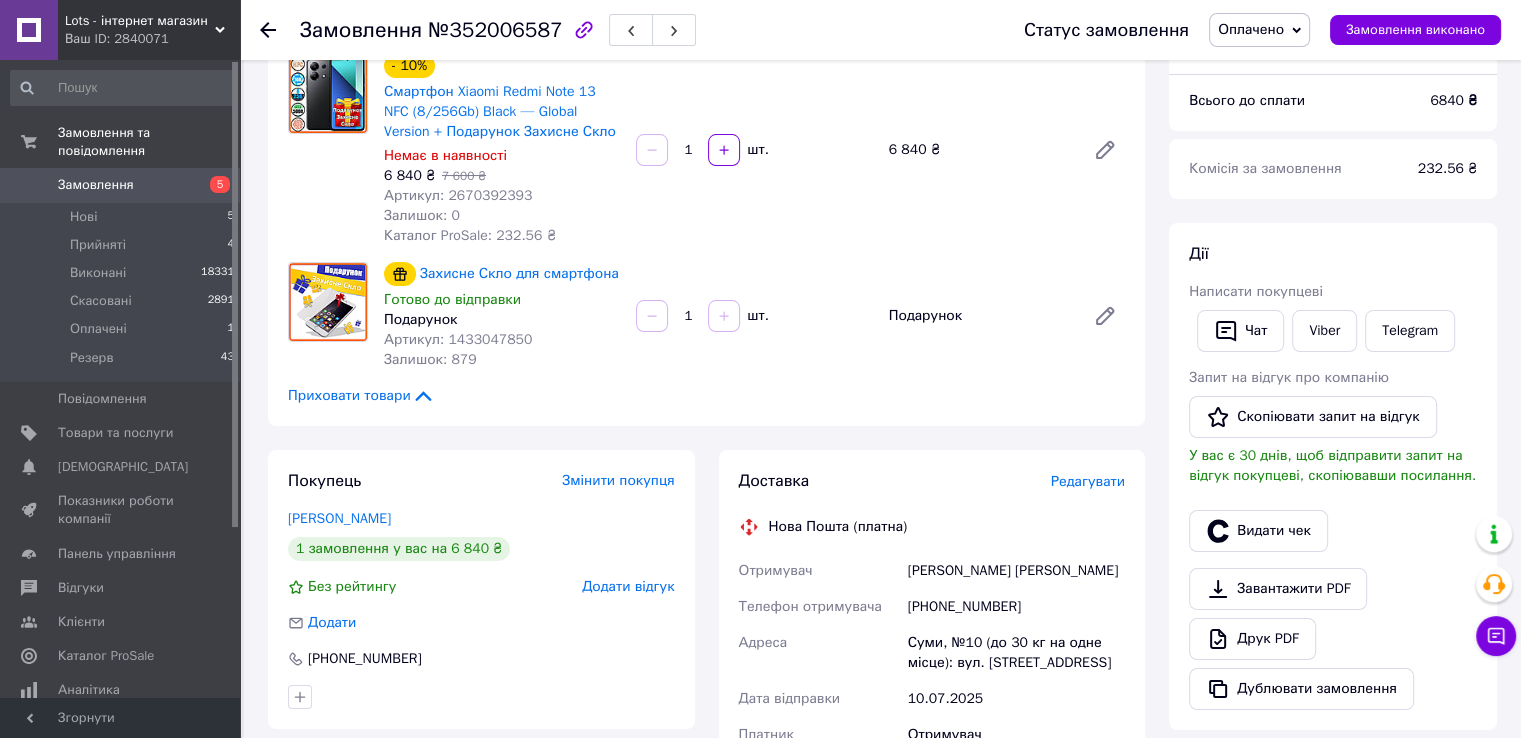scroll, scrollTop: 0, scrollLeft: 0, axis: both 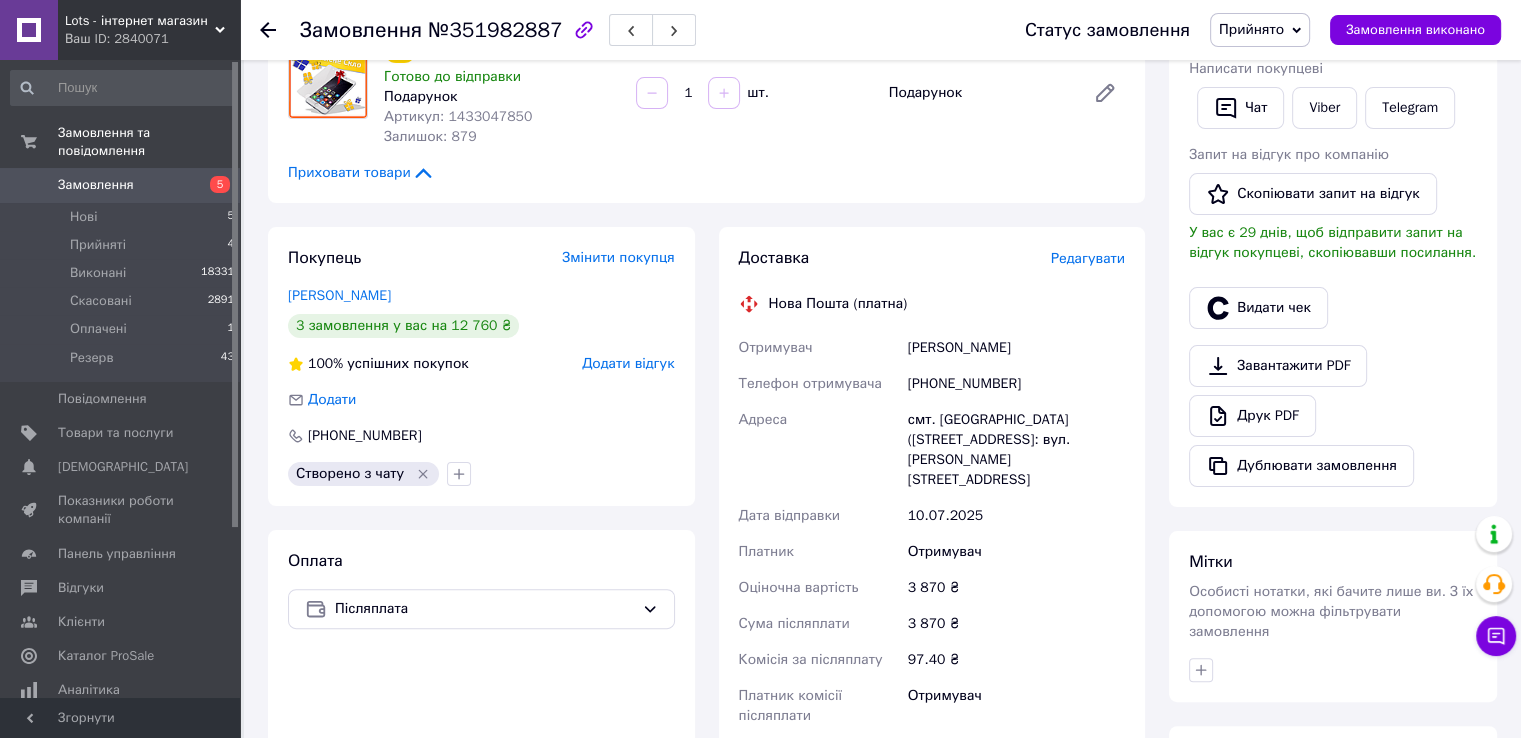 click on "Покупець Змінити покупця Харук Сергій 3 замовлення у вас на 12 760 ₴ 100%   успішних покупок Додати відгук Додати +380988273764 Створено з чату" at bounding box center [481, 366] 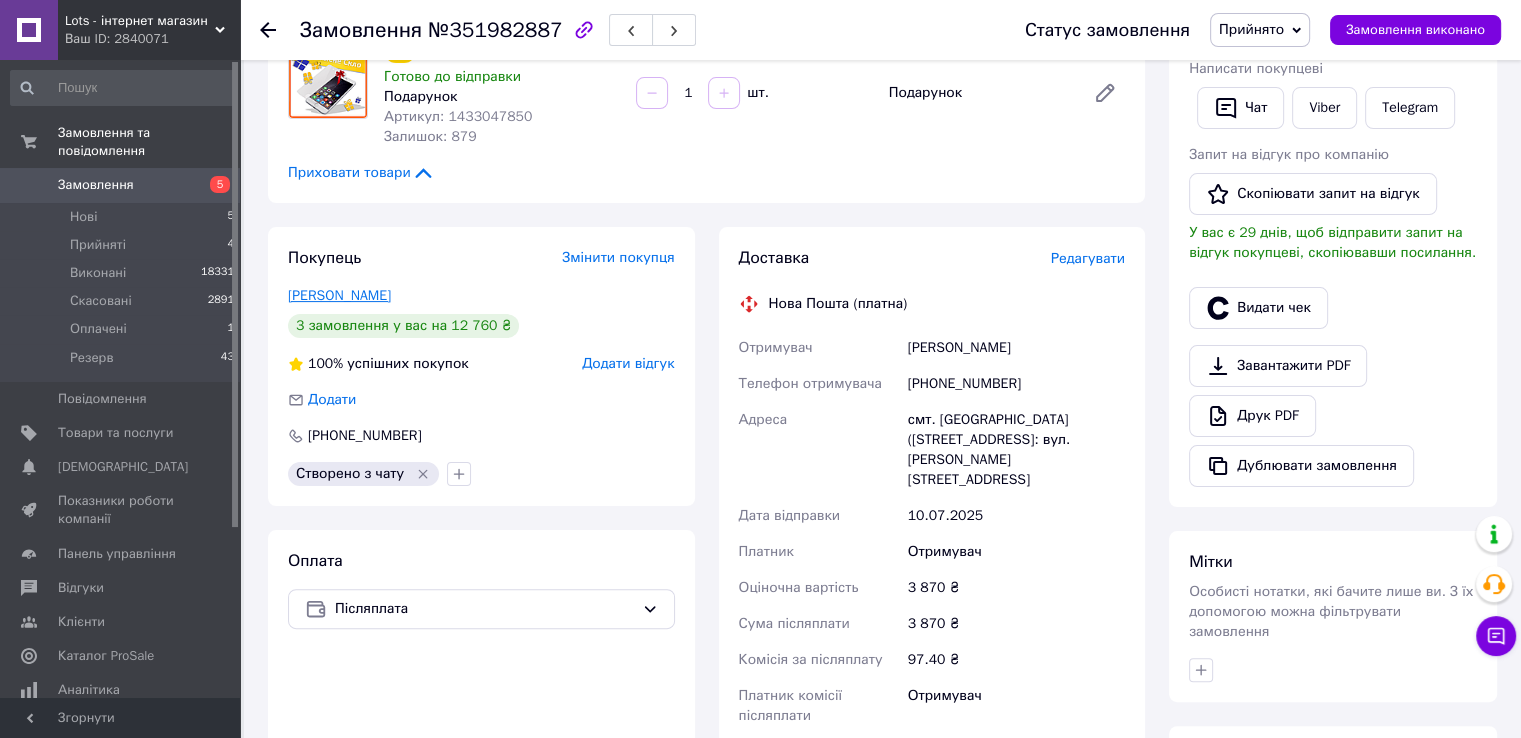 click on "Харук Сергій" at bounding box center (339, 295) 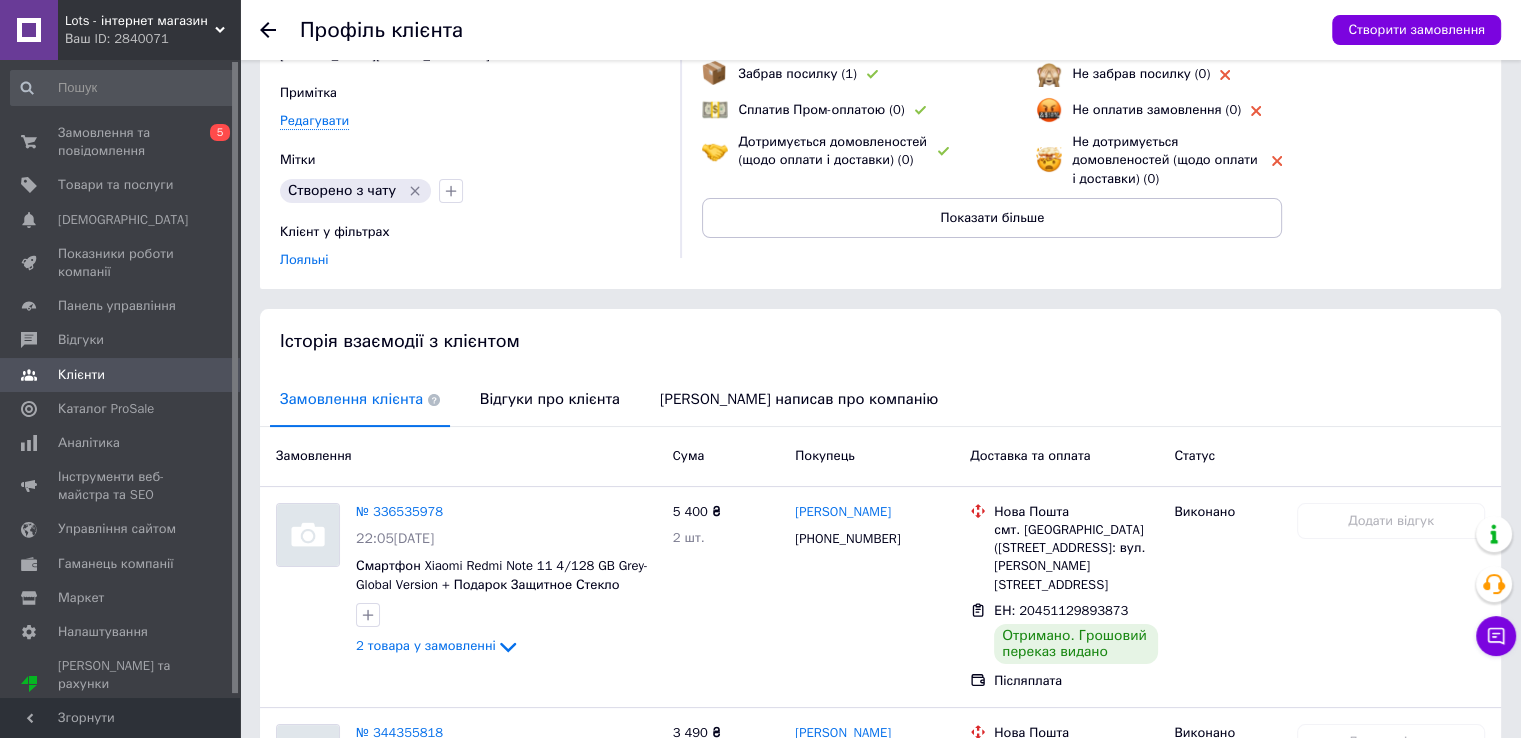 scroll, scrollTop: 0, scrollLeft: 0, axis: both 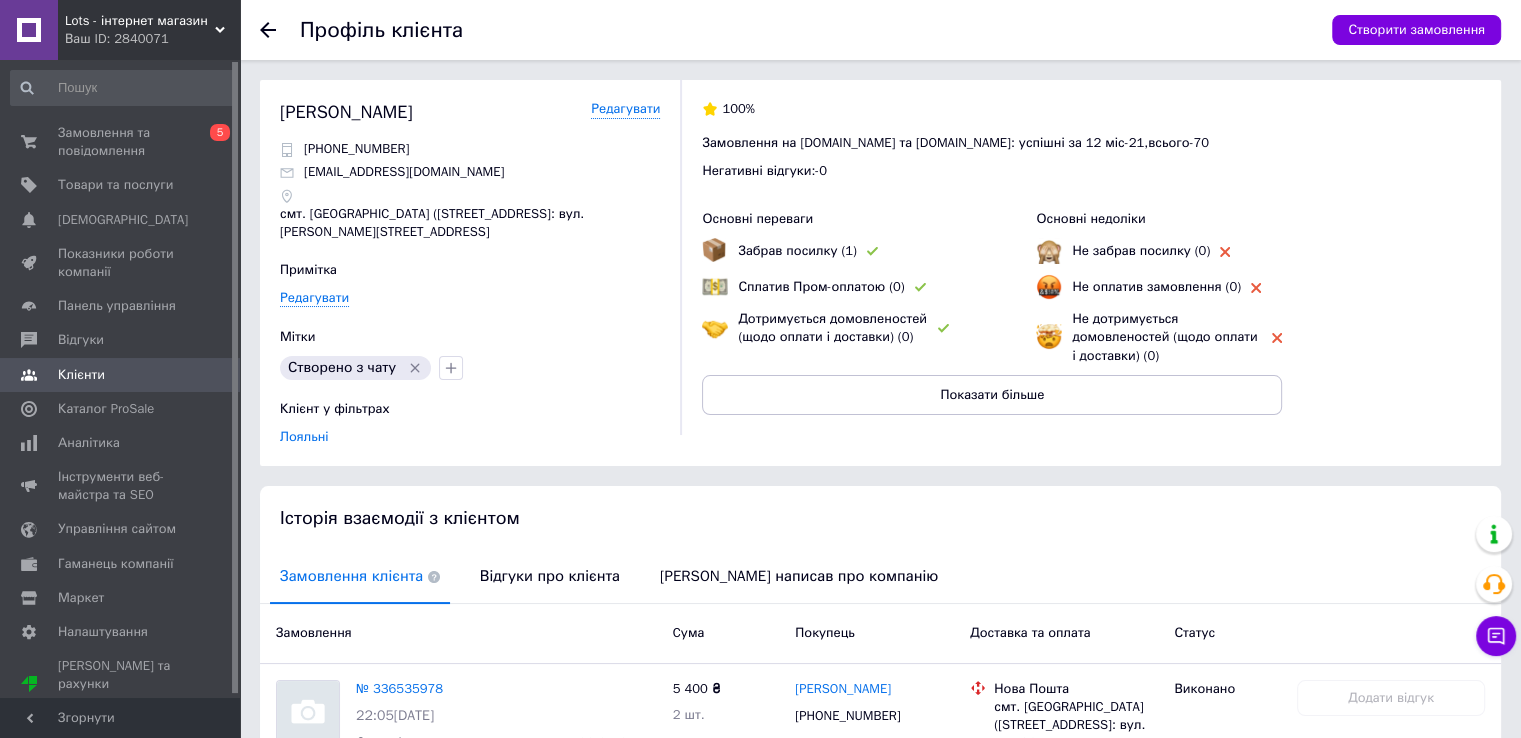 click at bounding box center (280, 30) 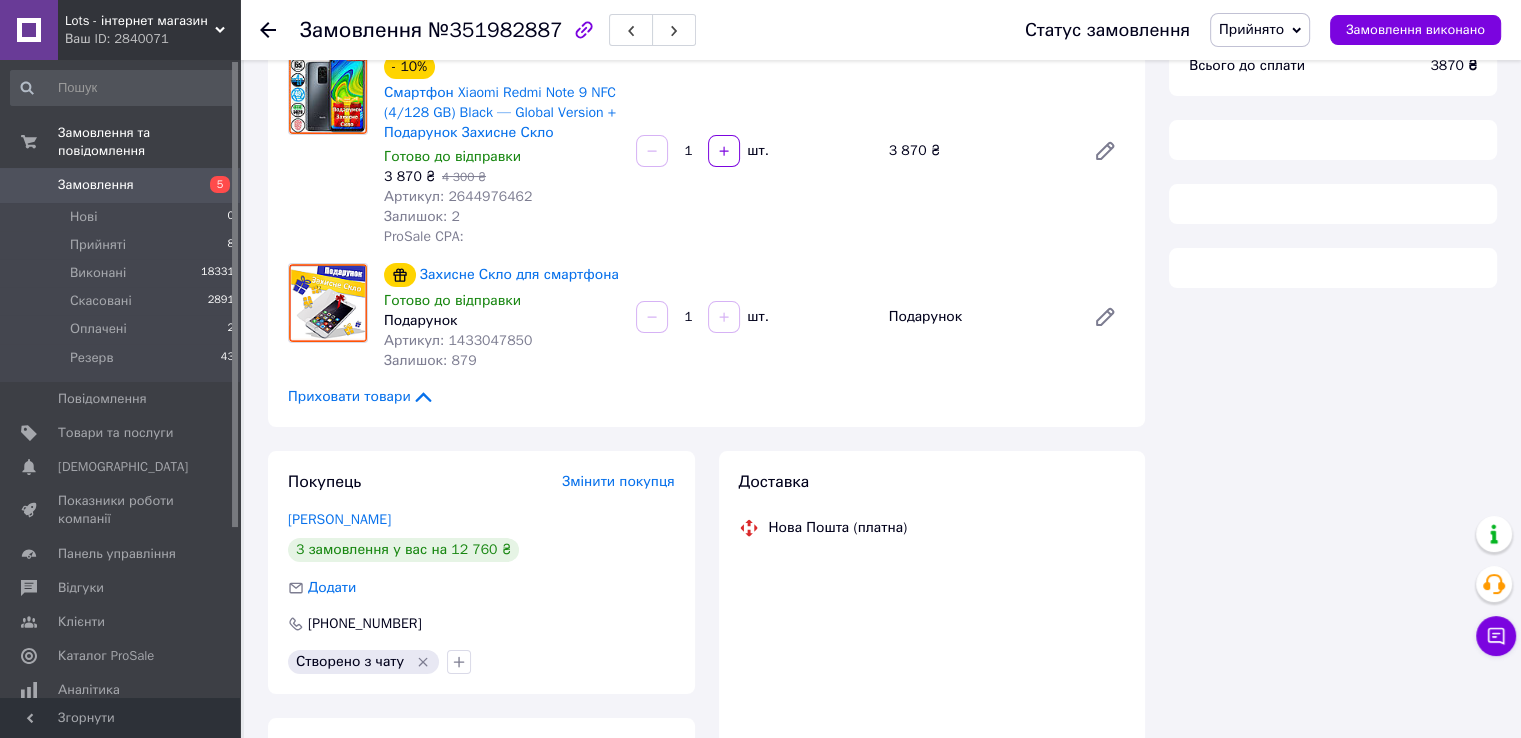 scroll, scrollTop: 365, scrollLeft: 0, axis: vertical 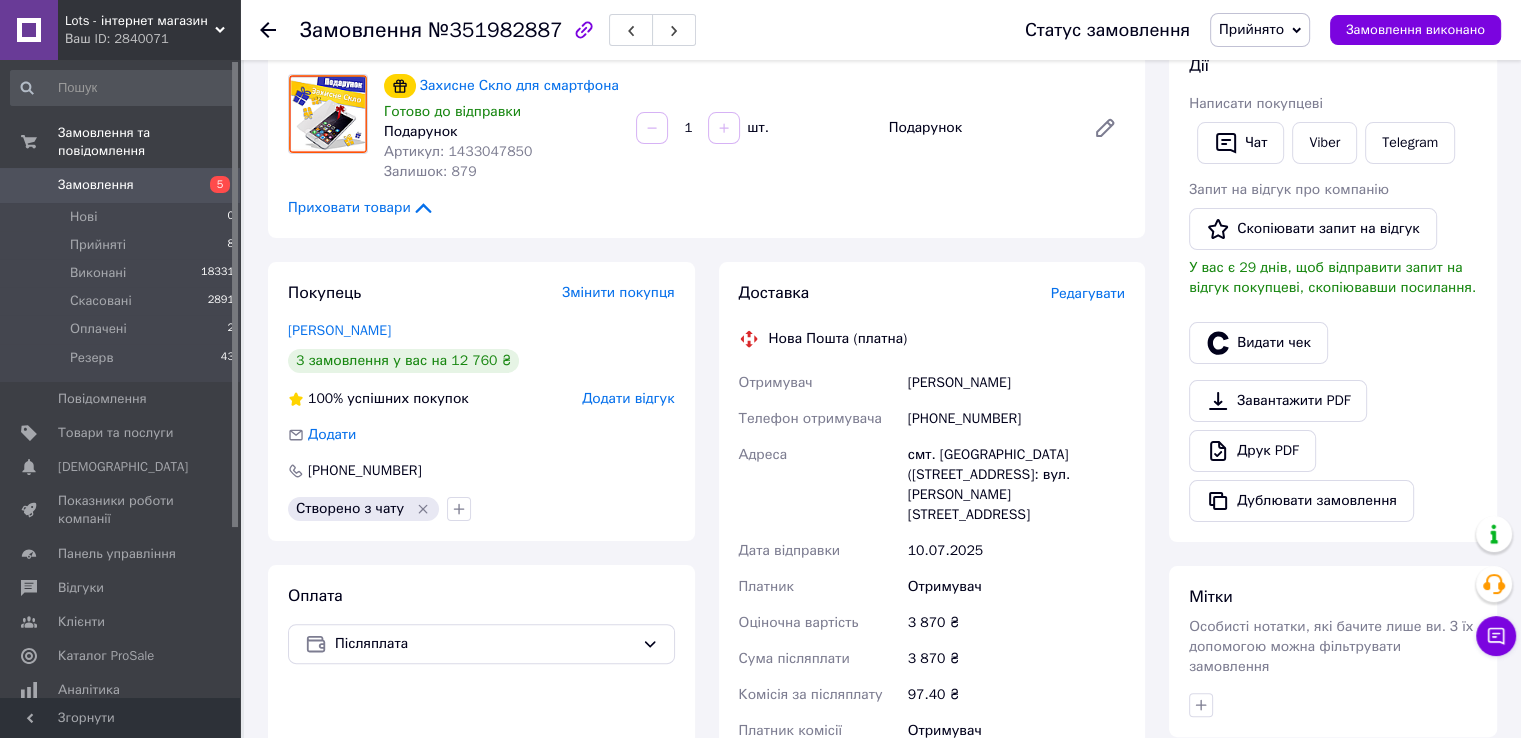 click on "Прийнято" at bounding box center (1251, 29) 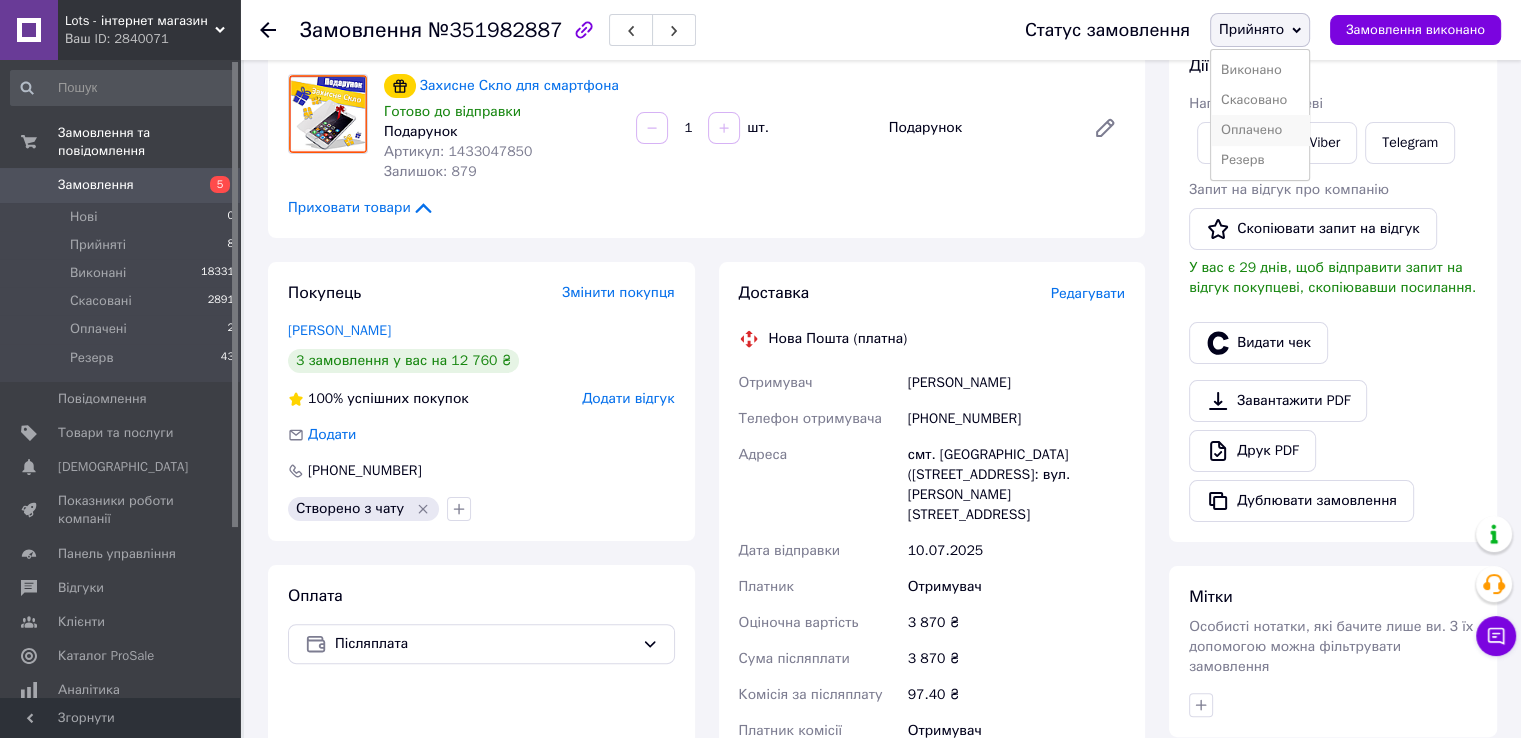 click on "Оплачено" at bounding box center (1260, 130) 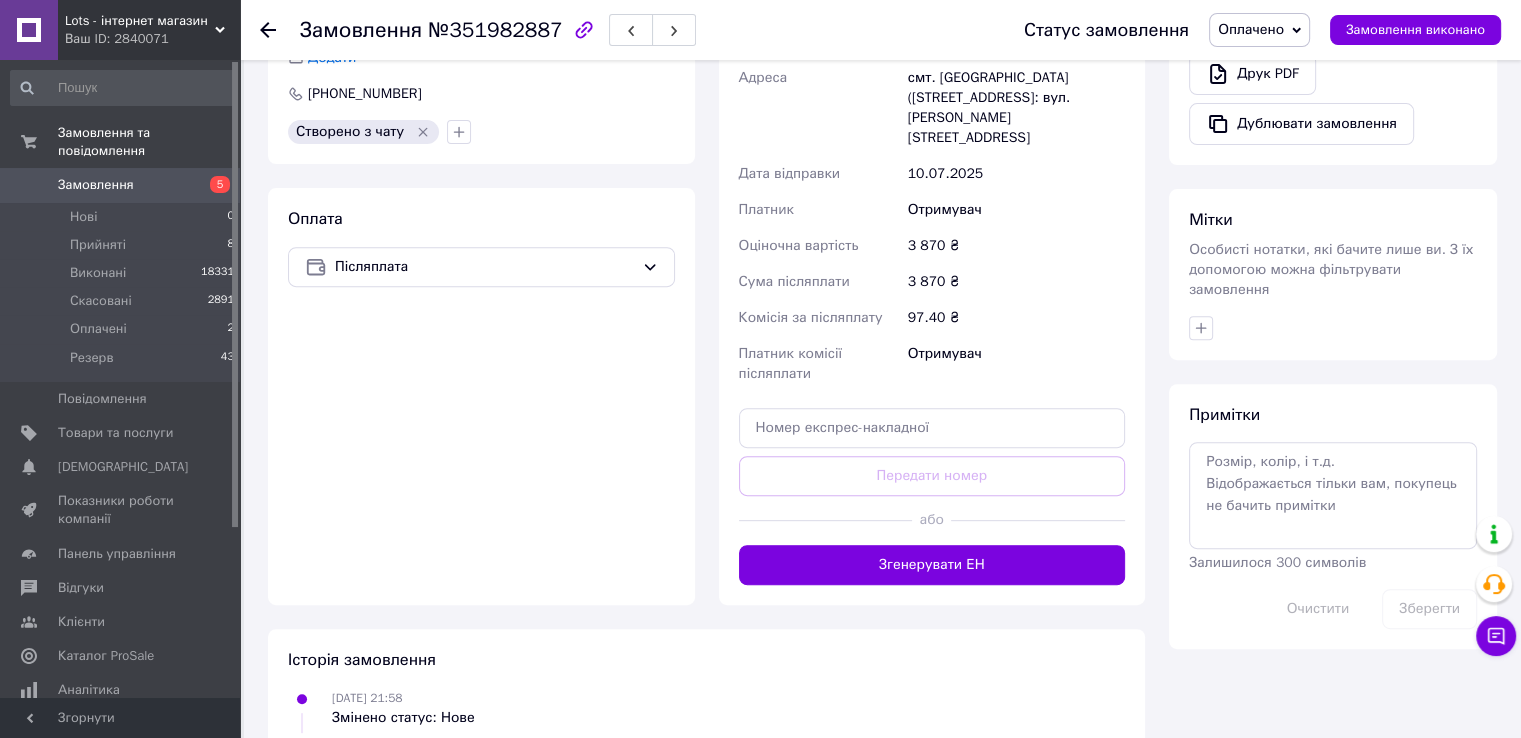 scroll, scrollTop: 800, scrollLeft: 0, axis: vertical 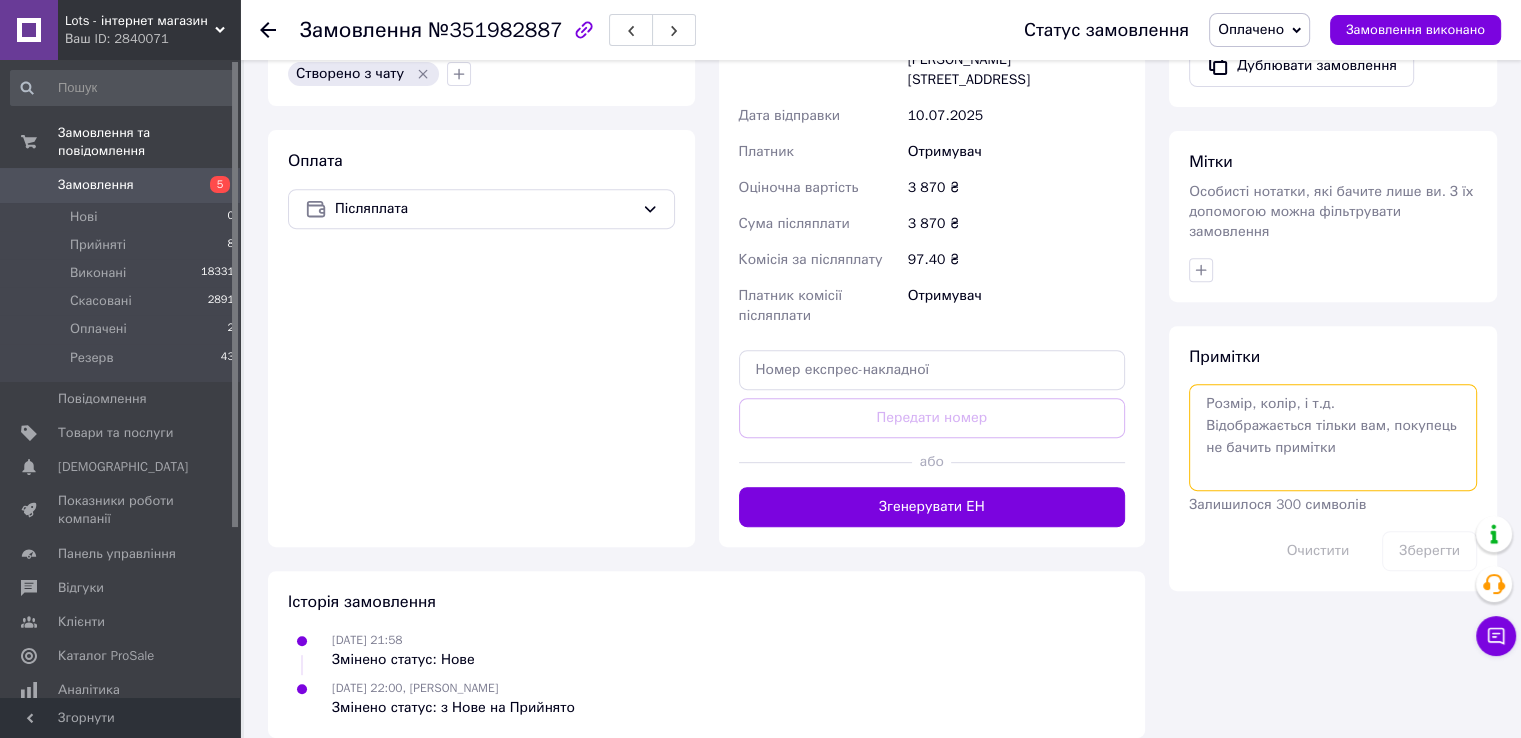 click at bounding box center (1333, 437) 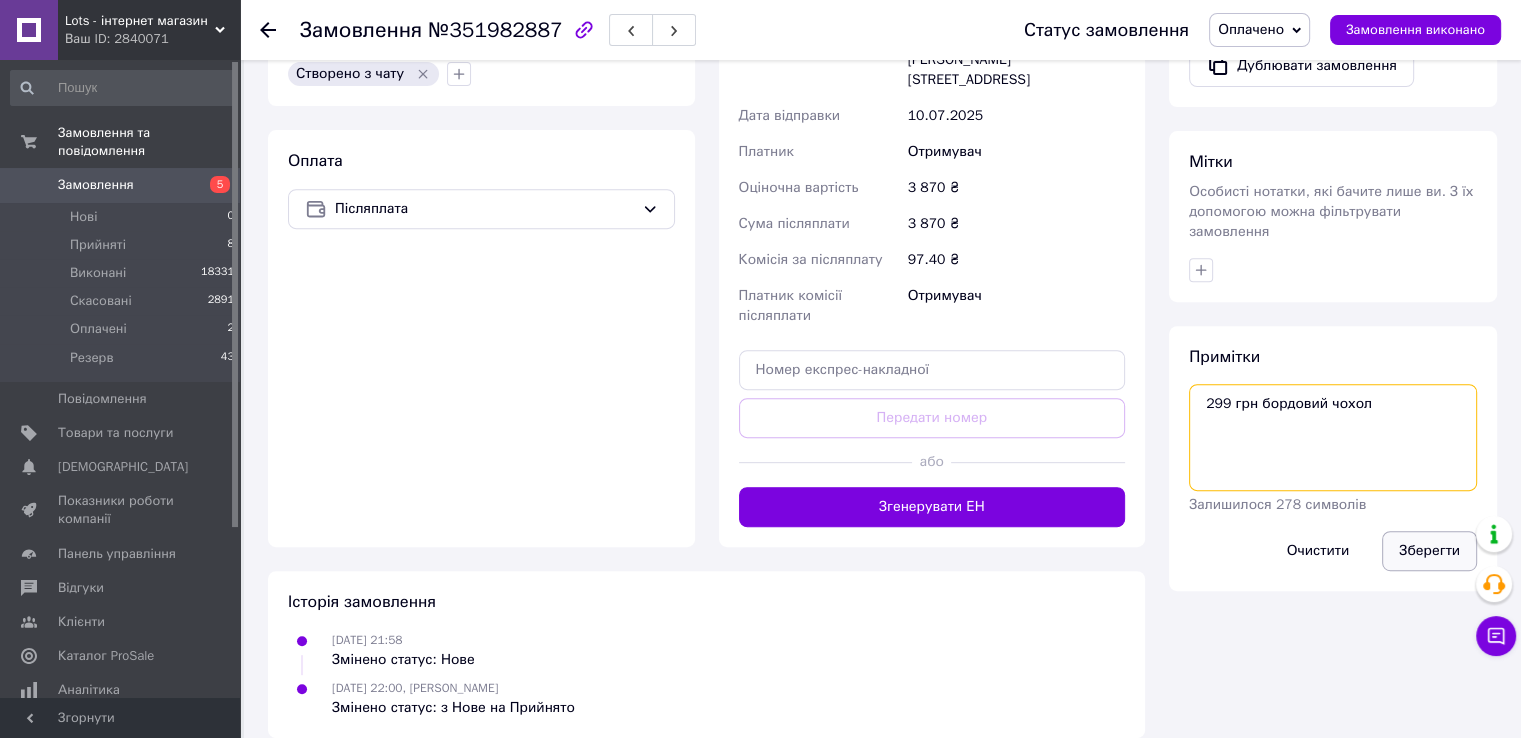 type on "299 грн бордовий чохол" 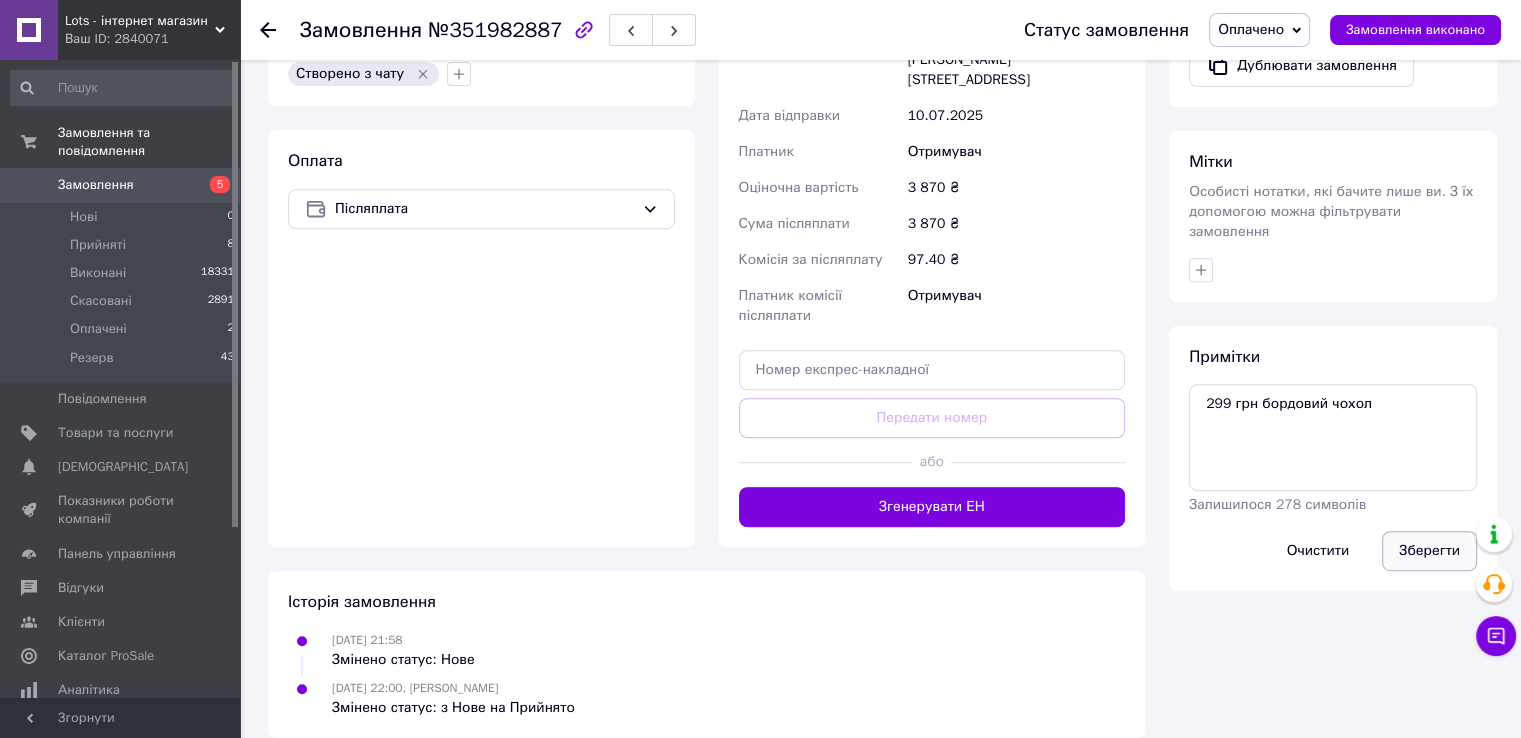 click on "Зберегти" at bounding box center [1429, 551] 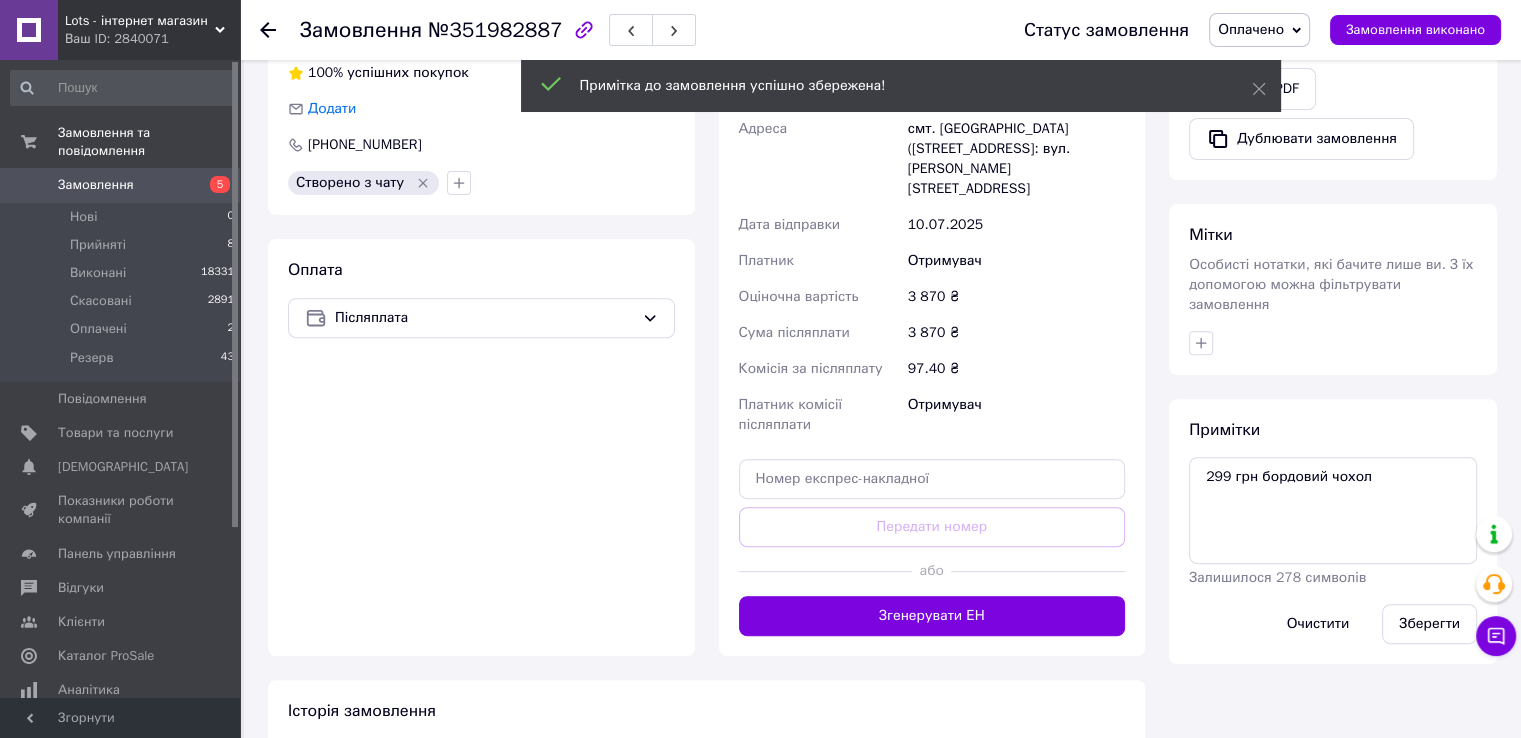 scroll, scrollTop: 500, scrollLeft: 0, axis: vertical 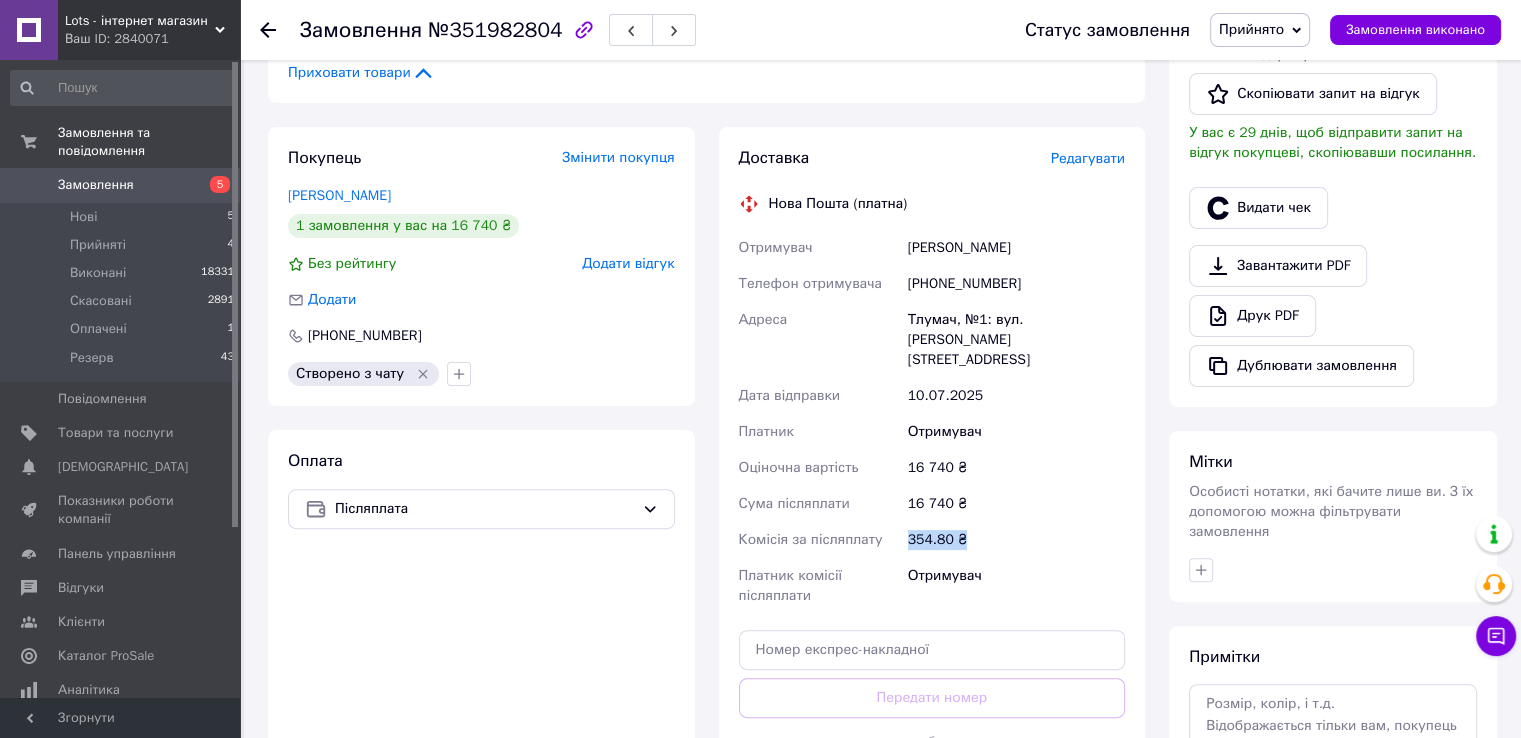 drag, startPoint x: 962, startPoint y: 497, endPoint x: 896, endPoint y: 517, distance: 68.96376 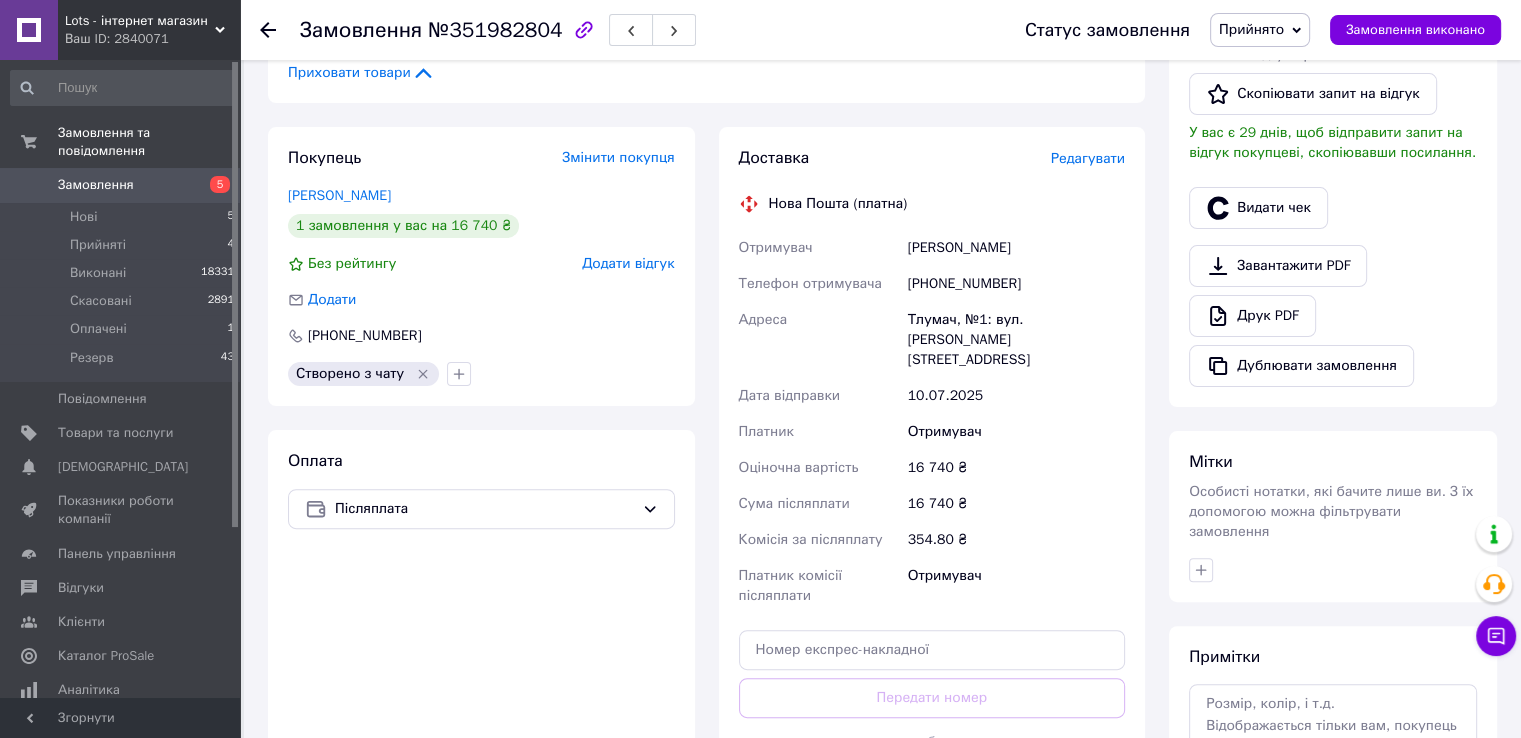 click on "Прийнято" at bounding box center [1251, 29] 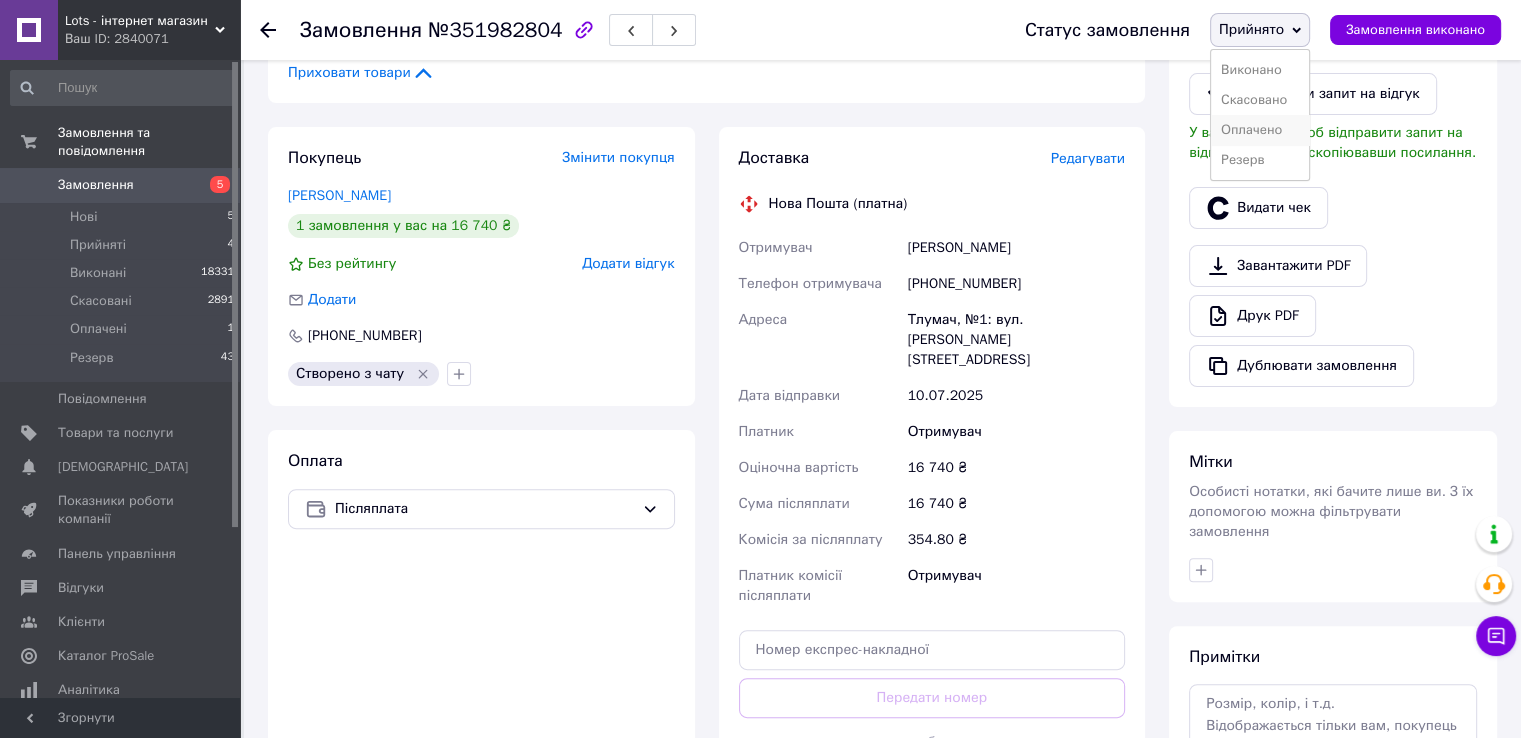 click on "Оплачено" at bounding box center [1260, 130] 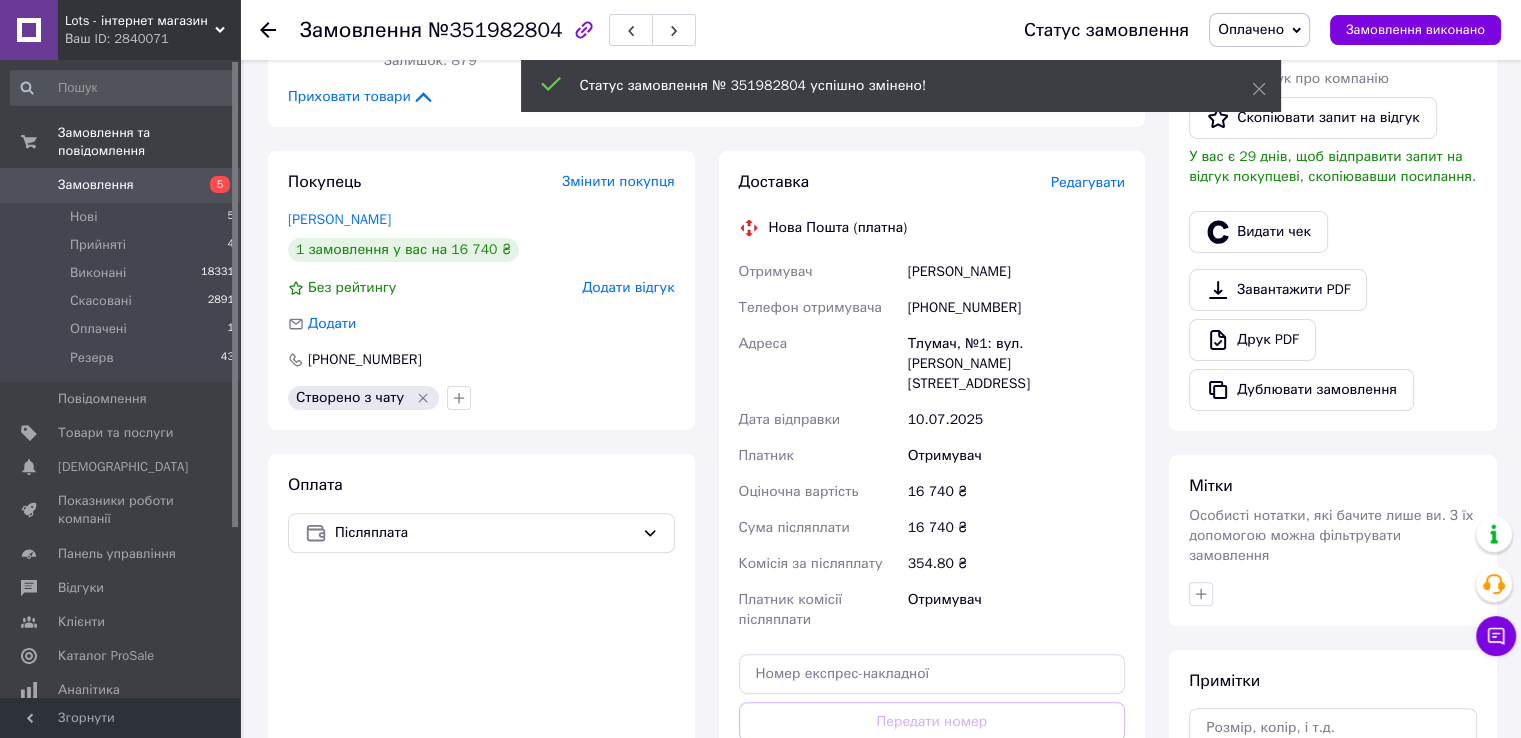 scroll, scrollTop: 600, scrollLeft: 0, axis: vertical 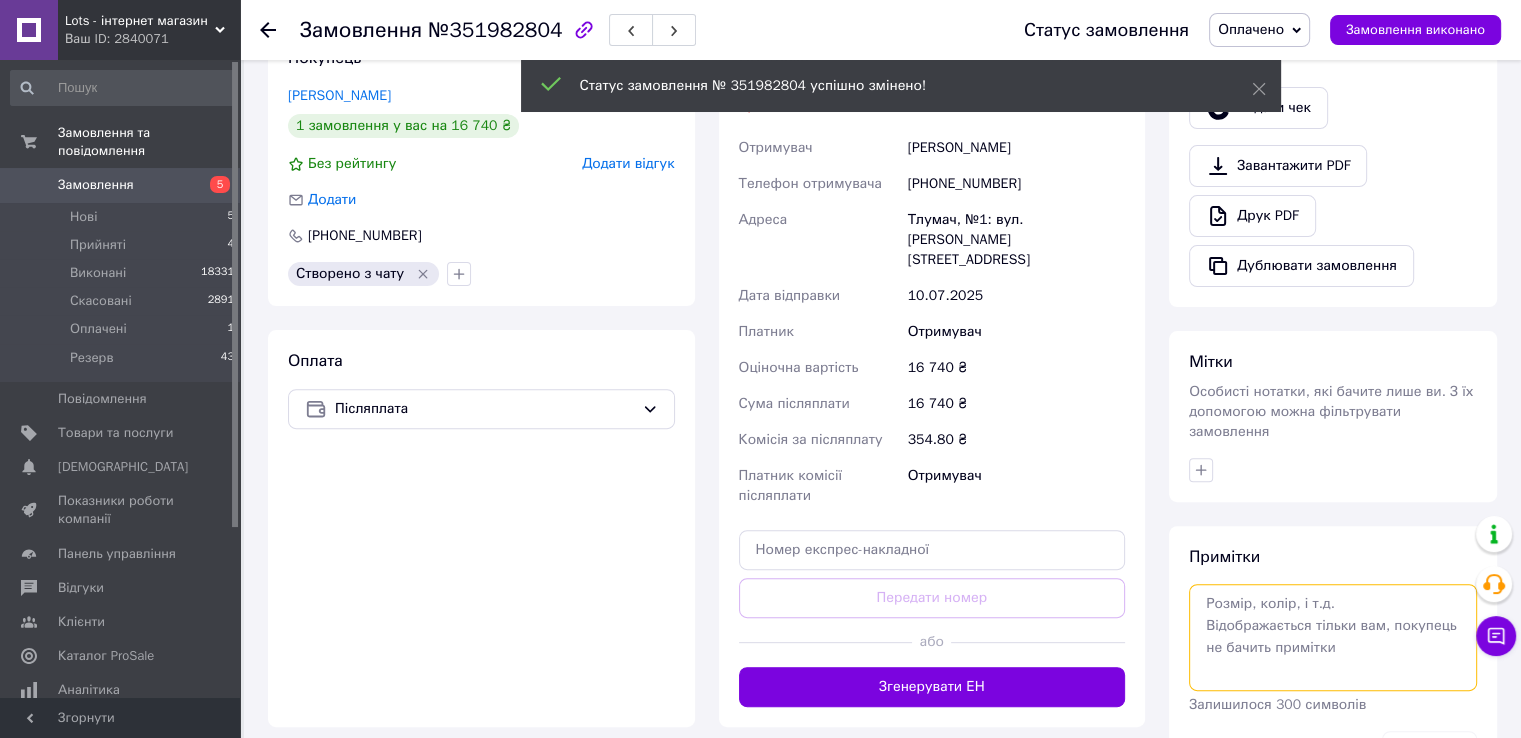 click at bounding box center (1333, 637) 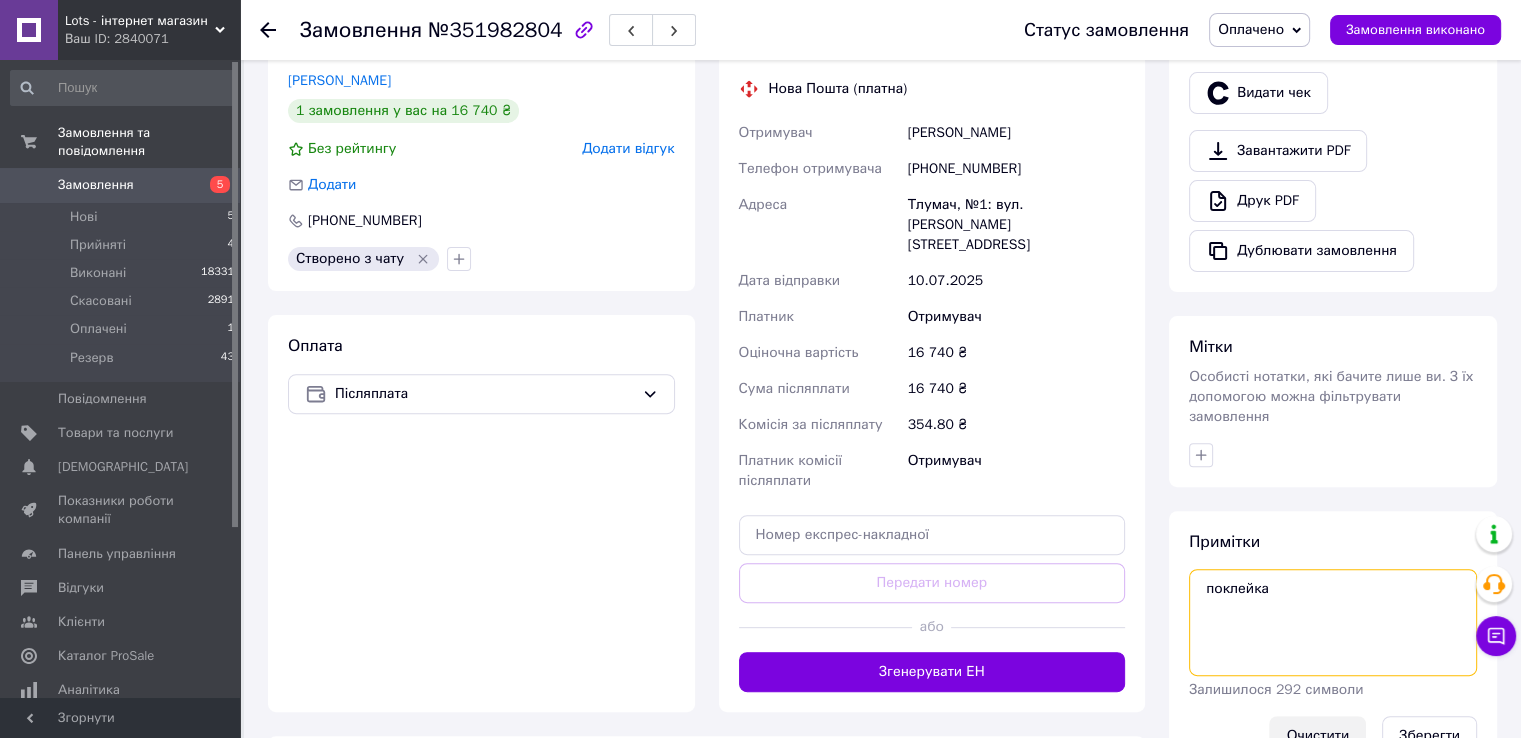 scroll, scrollTop: 800, scrollLeft: 0, axis: vertical 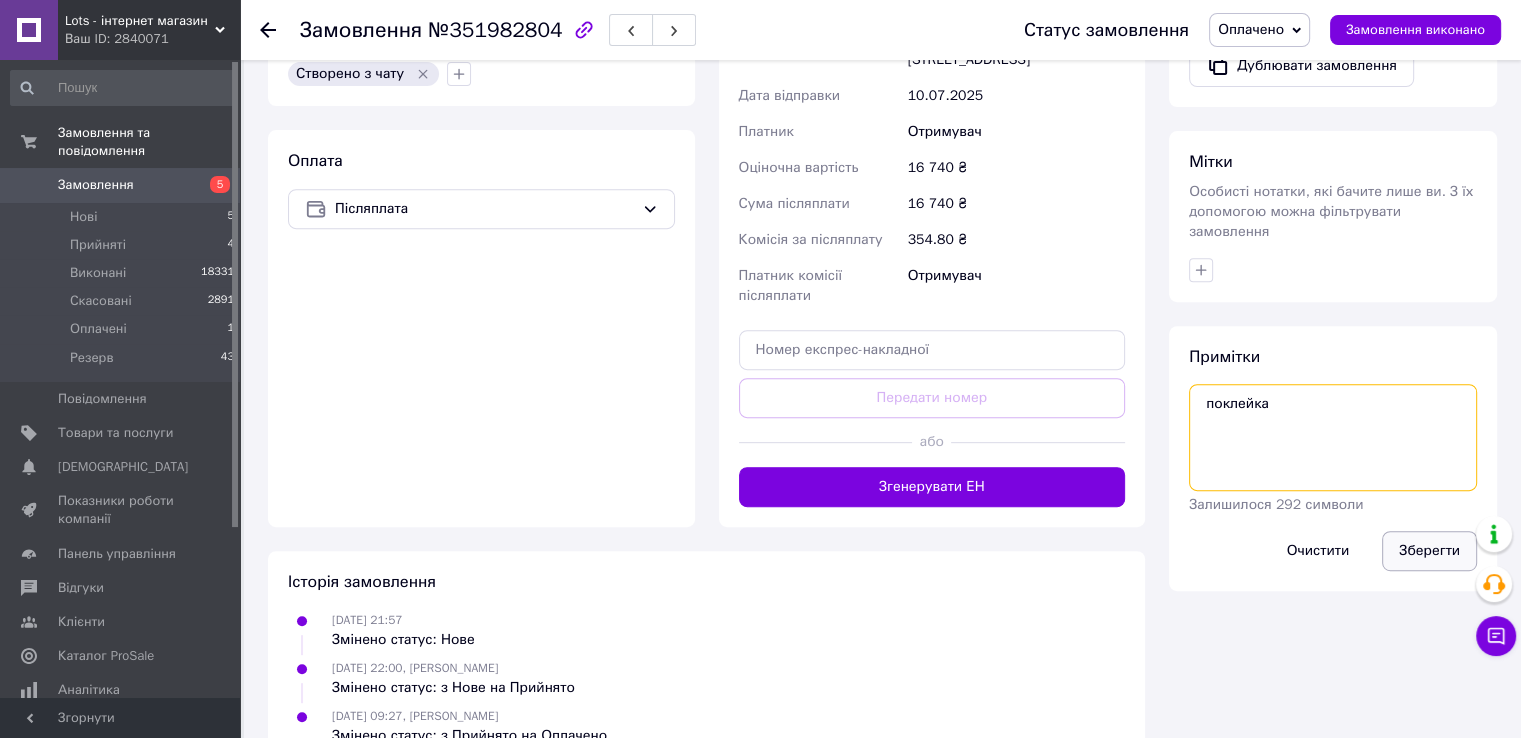 type on "поклейка" 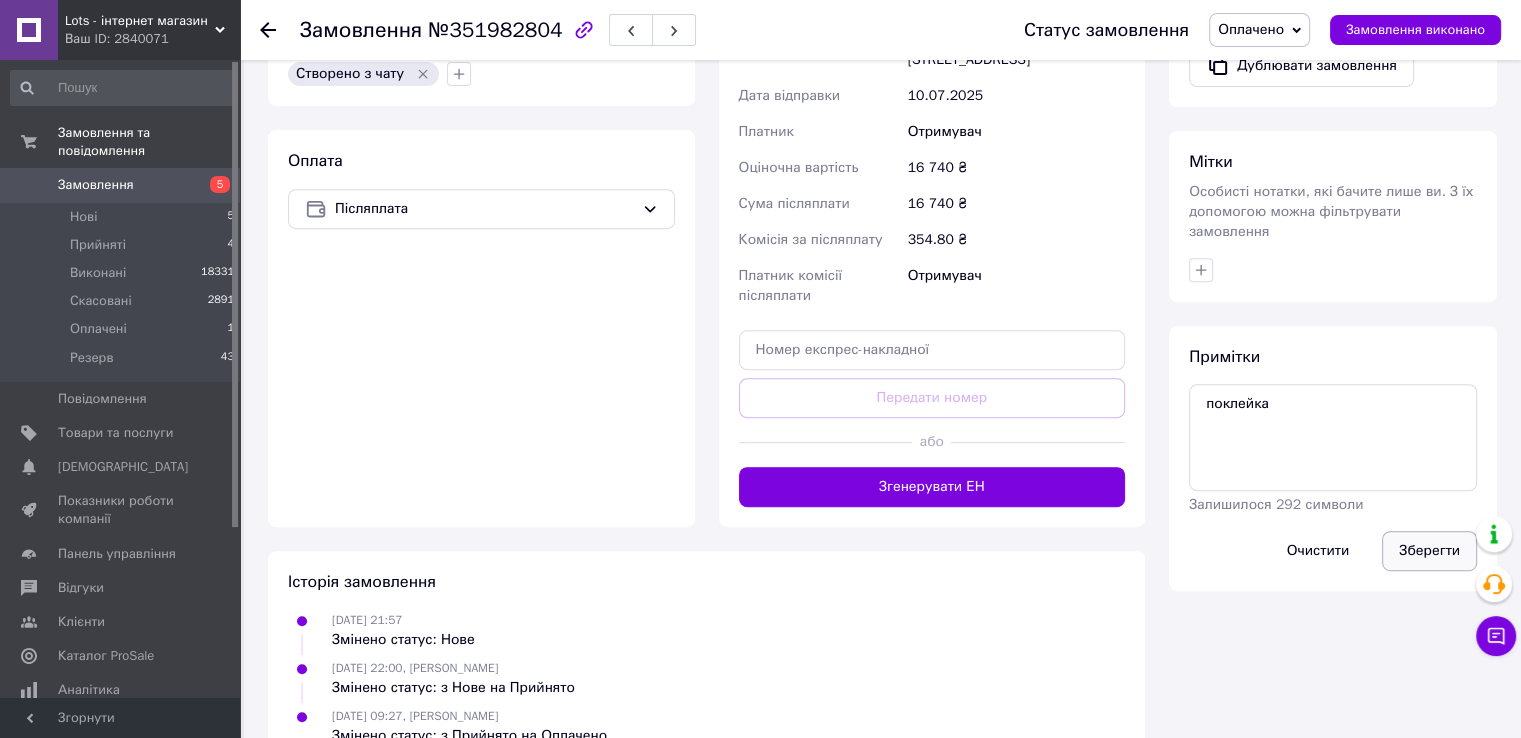 click on "Зберегти" at bounding box center [1429, 551] 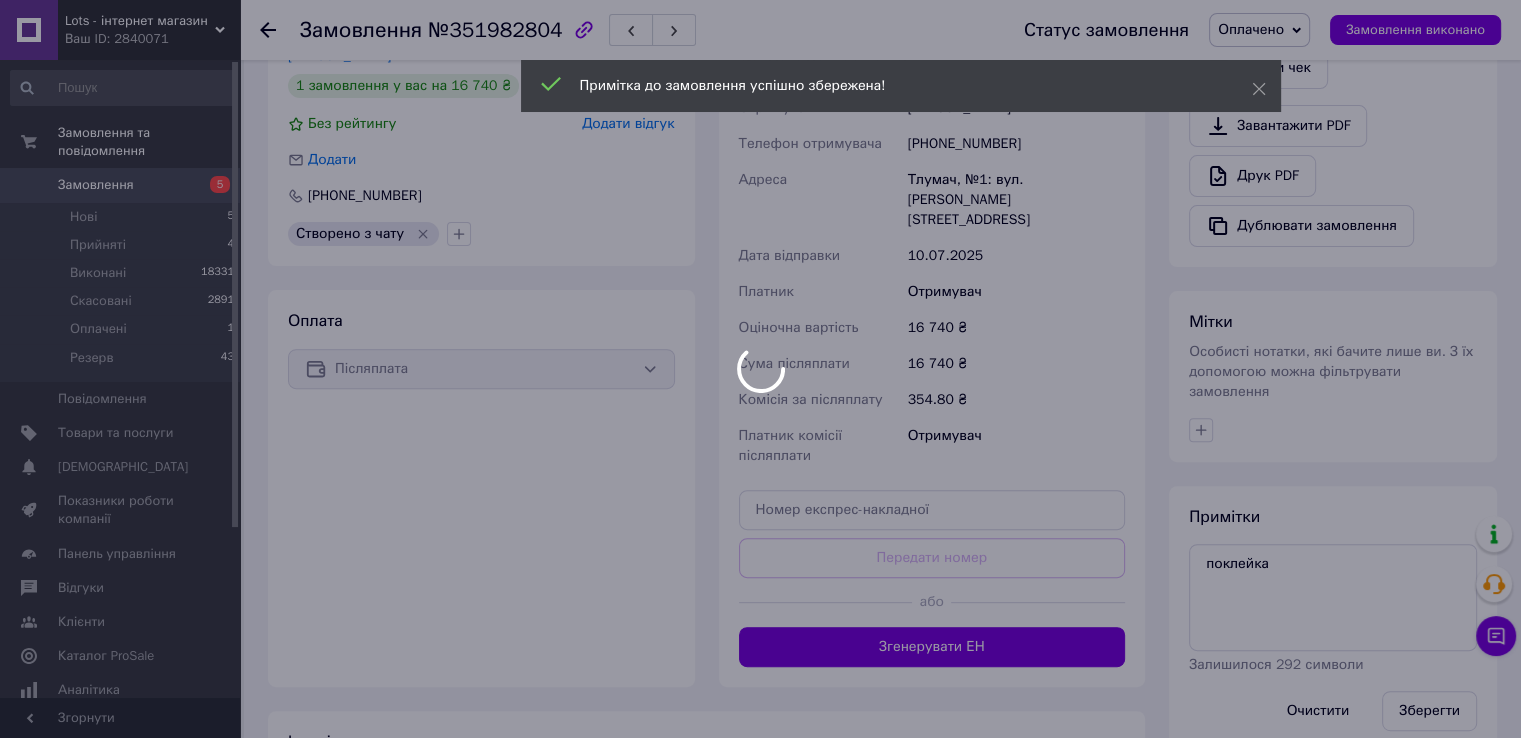scroll, scrollTop: 500, scrollLeft: 0, axis: vertical 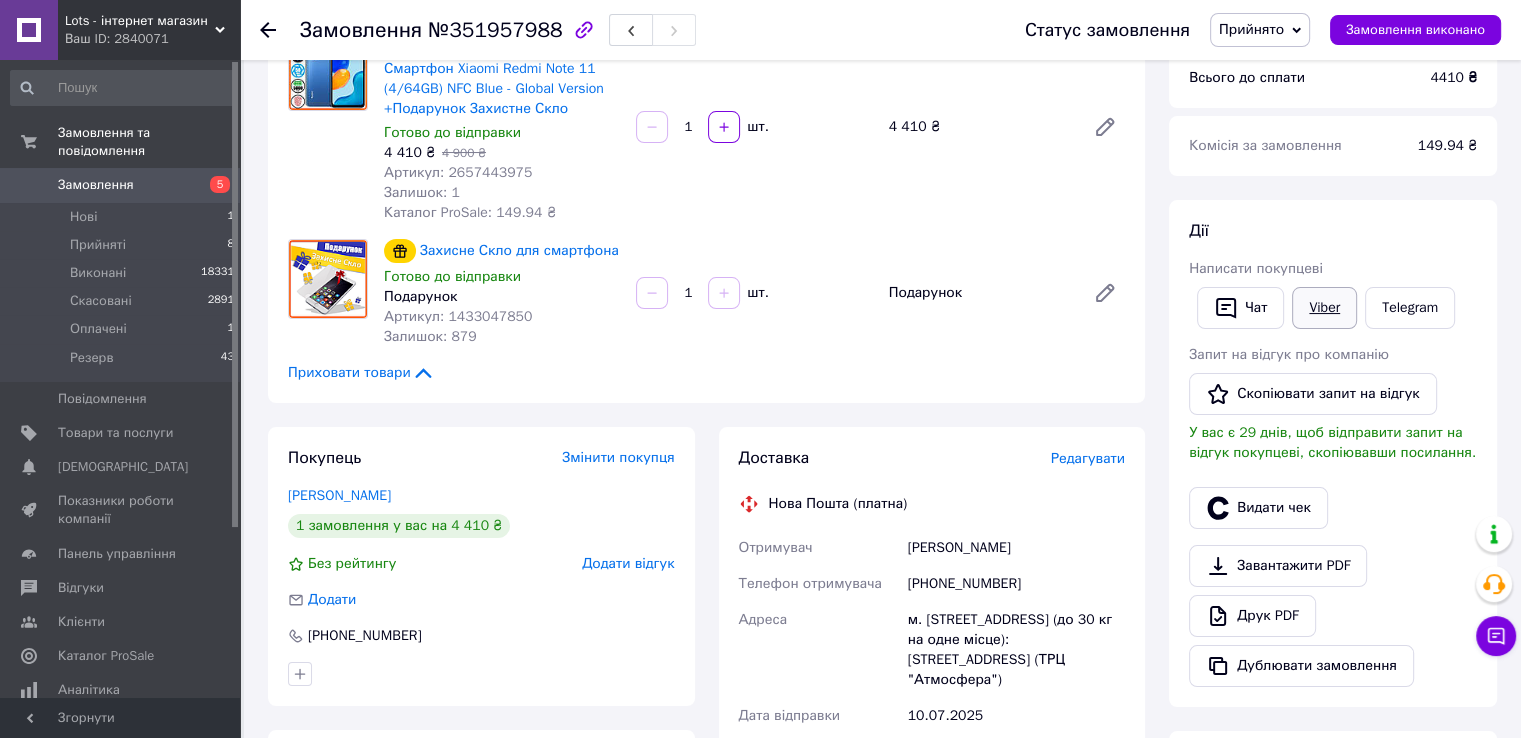 click on "Viber" at bounding box center (1324, 308) 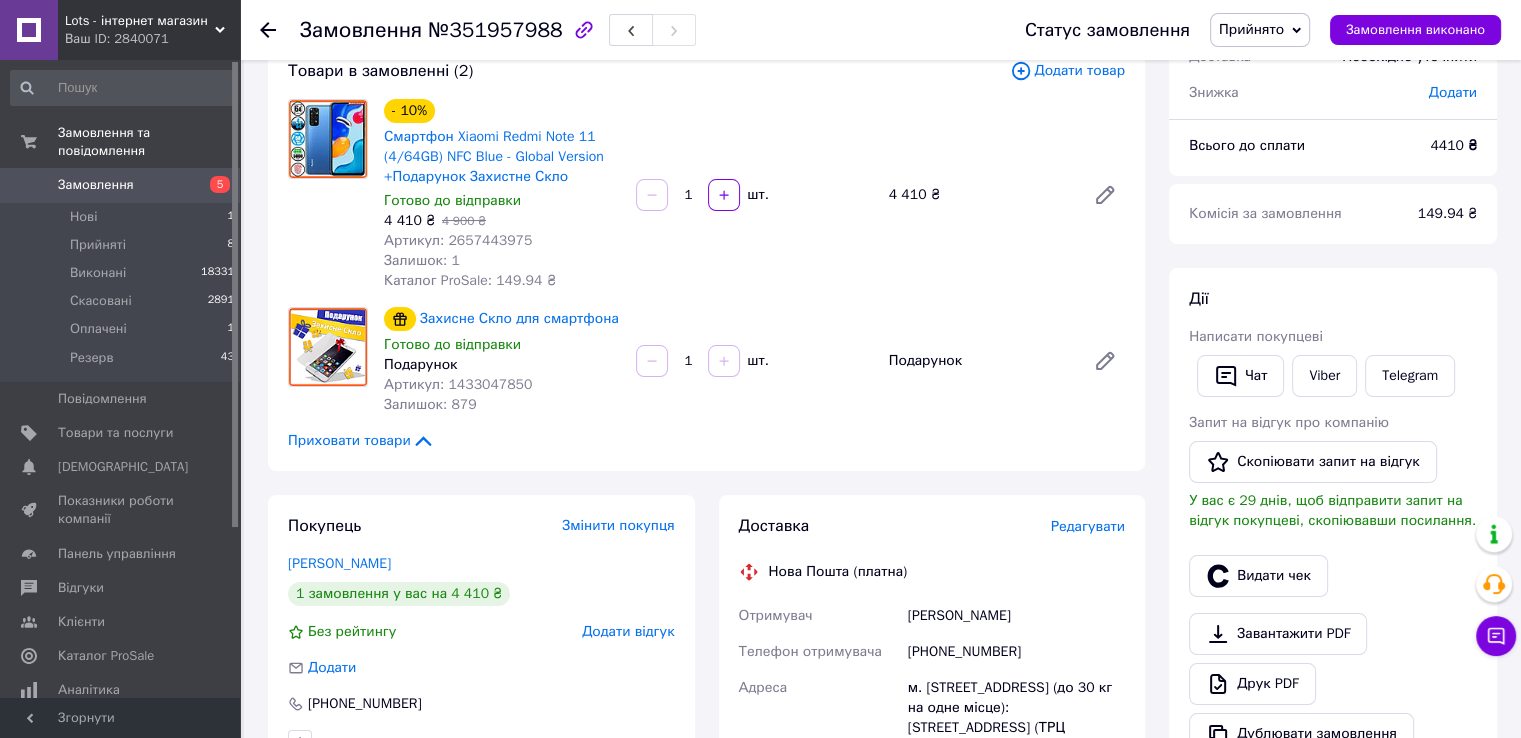 scroll, scrollTop: 100, scrollLeft: 0, axis: vertical 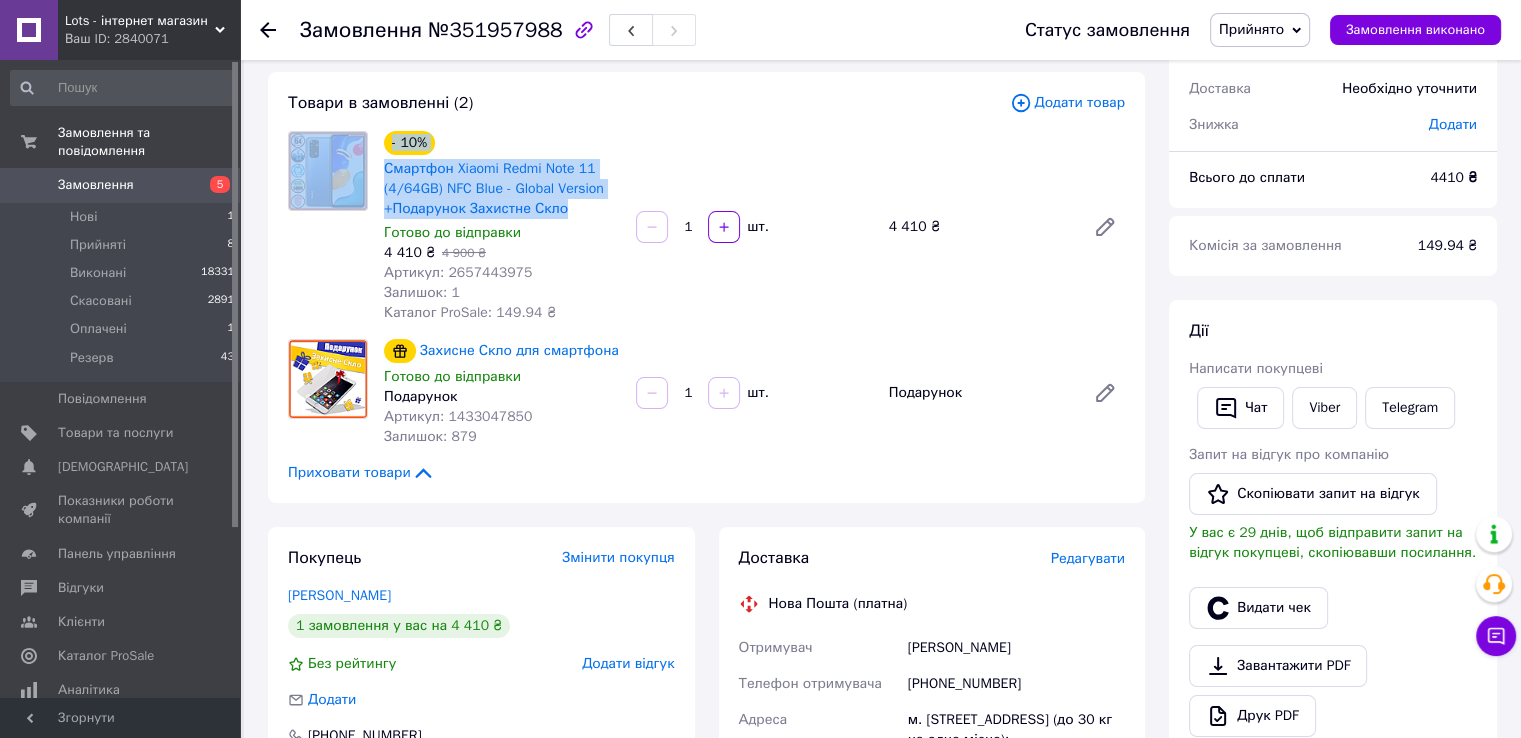 drag, startPoint x: 575, startPoint y: 213, endPoint x: 375, endPoint y: 157, distance: 207.69208 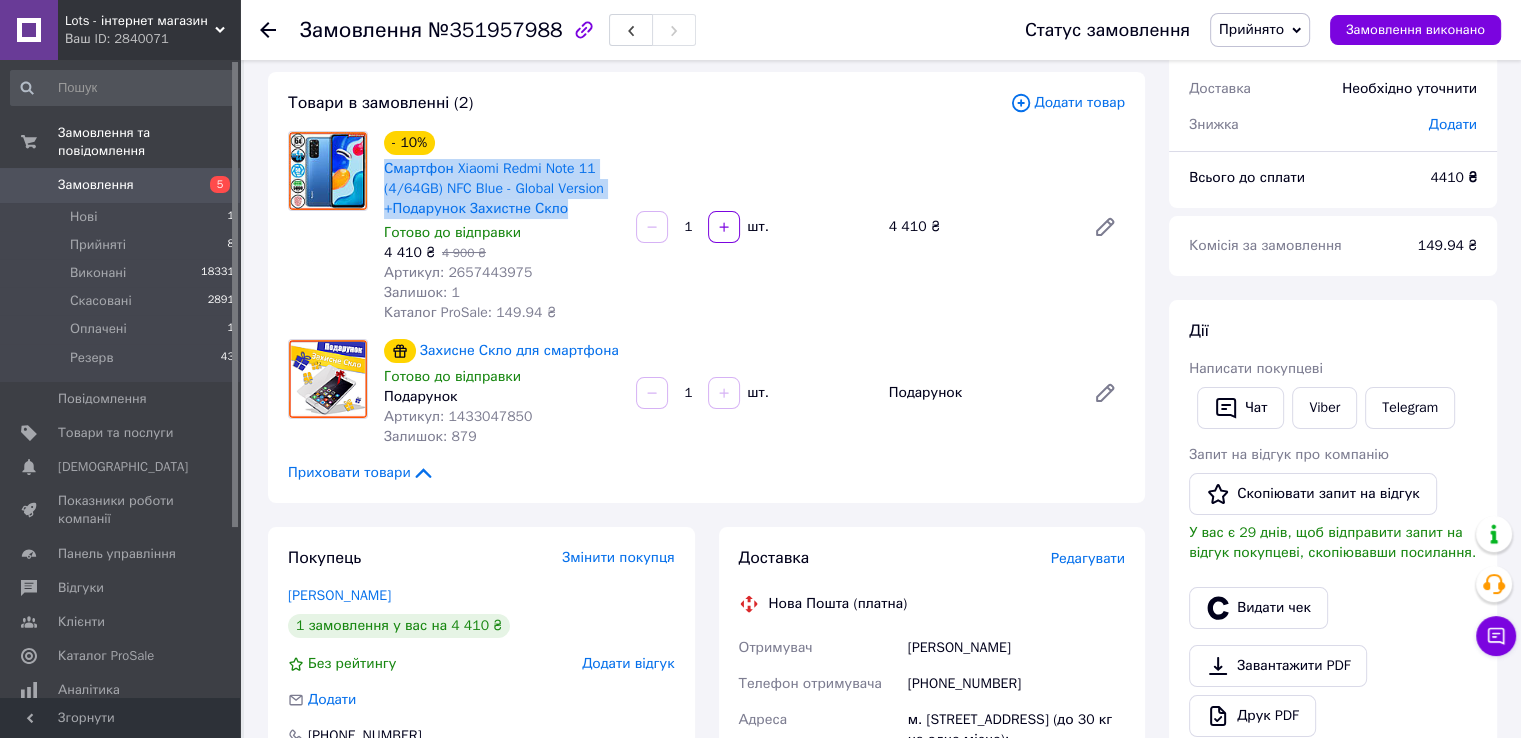 drag, startPoint x: 579, startPoint y: 214, endPoint x: 380, endPoint y: 177, distance: 202.41048 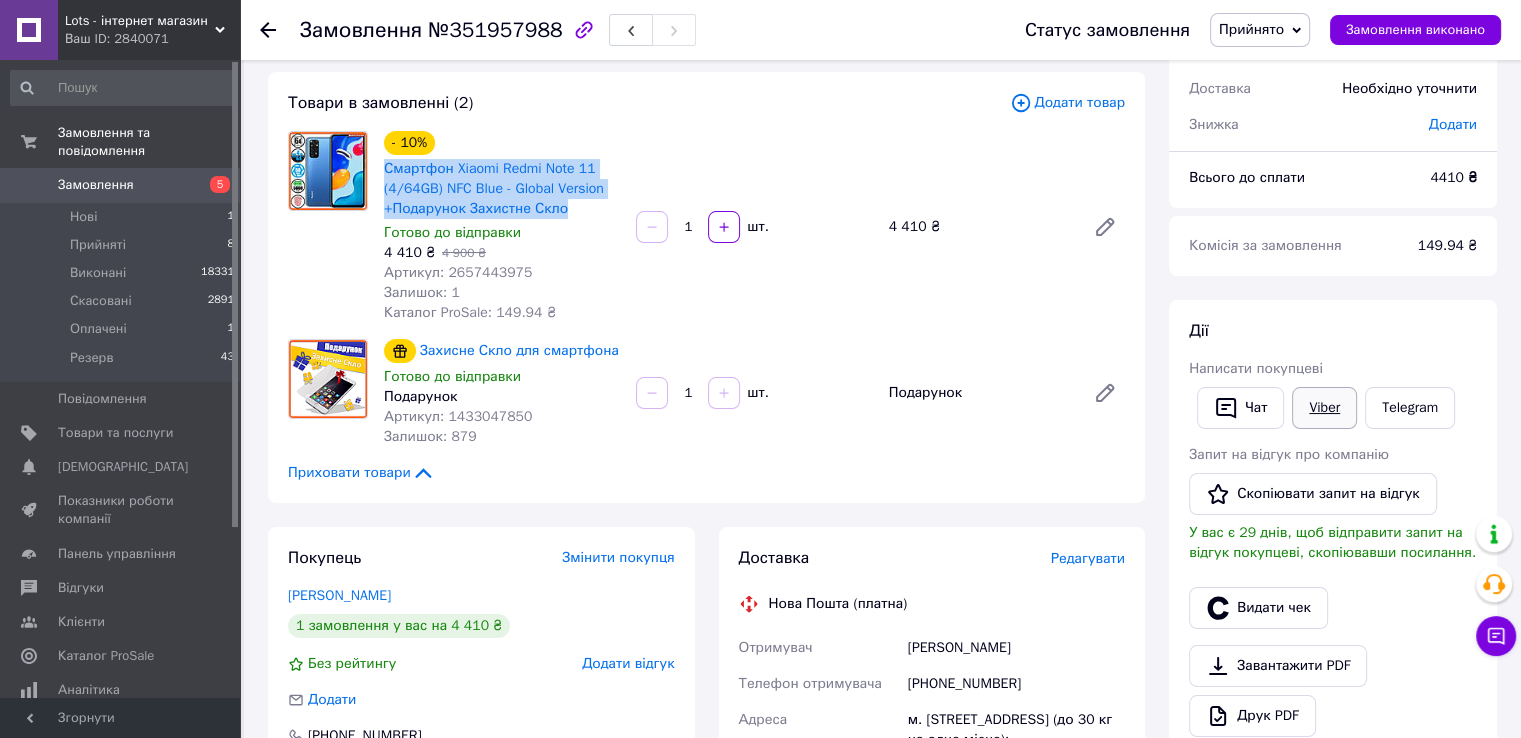 click on "Viber" at bounding box center (1324, 408) 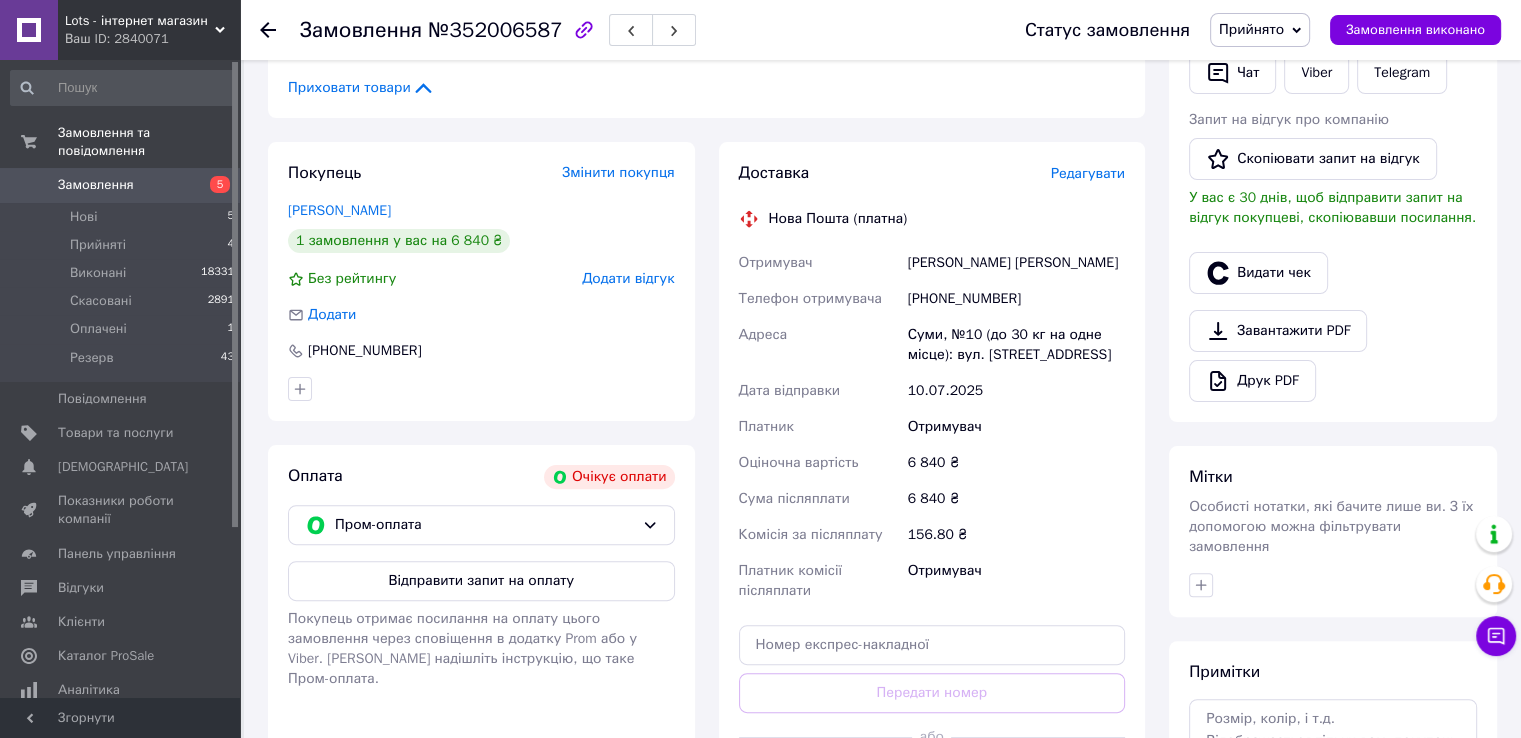scroll, scrollTop: 484, scrollLeft: 0, axis: vertical 